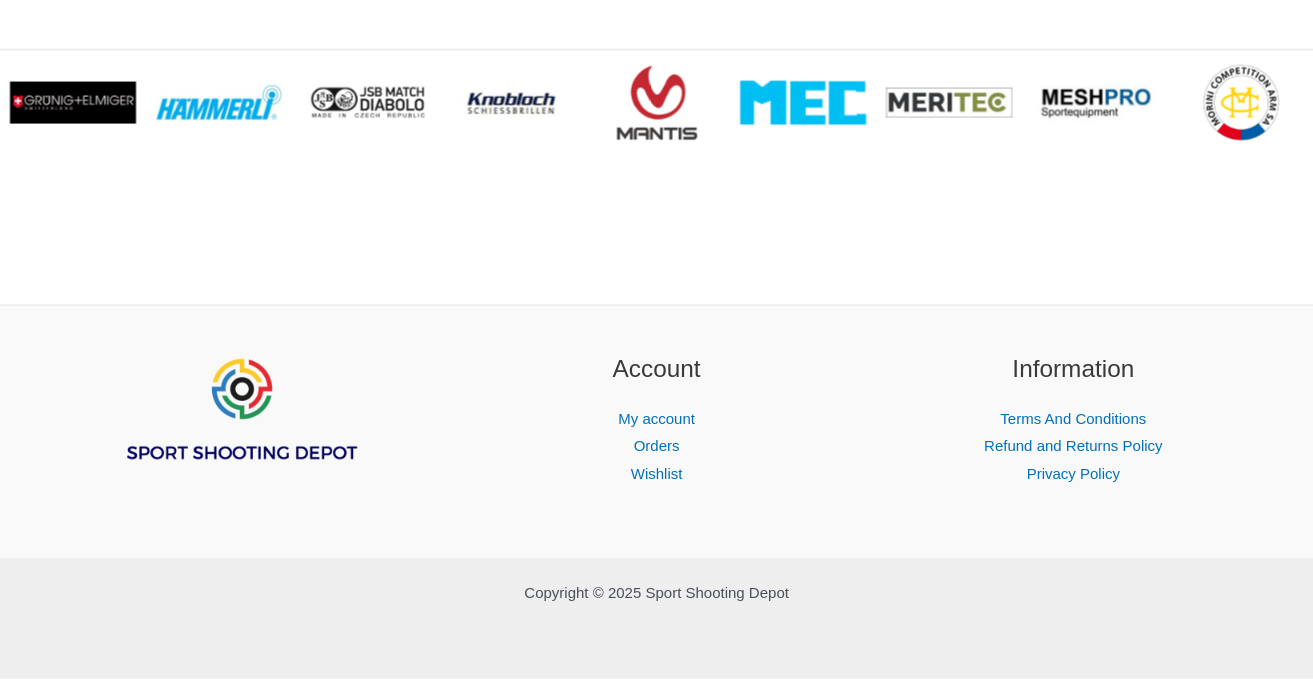 scroll, scrollTop: 3460, scrollLeft: 0, axis: vertical 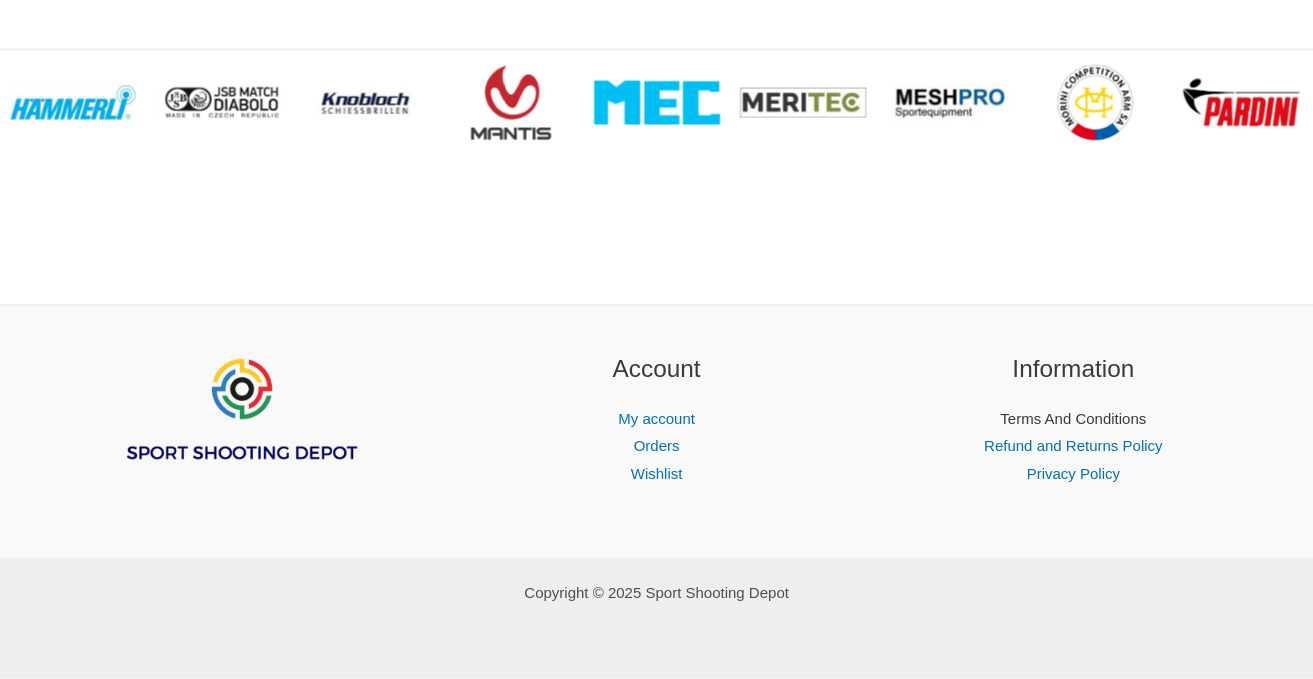 click on "Terms And Conditions" at bounding box center [1073, 418] 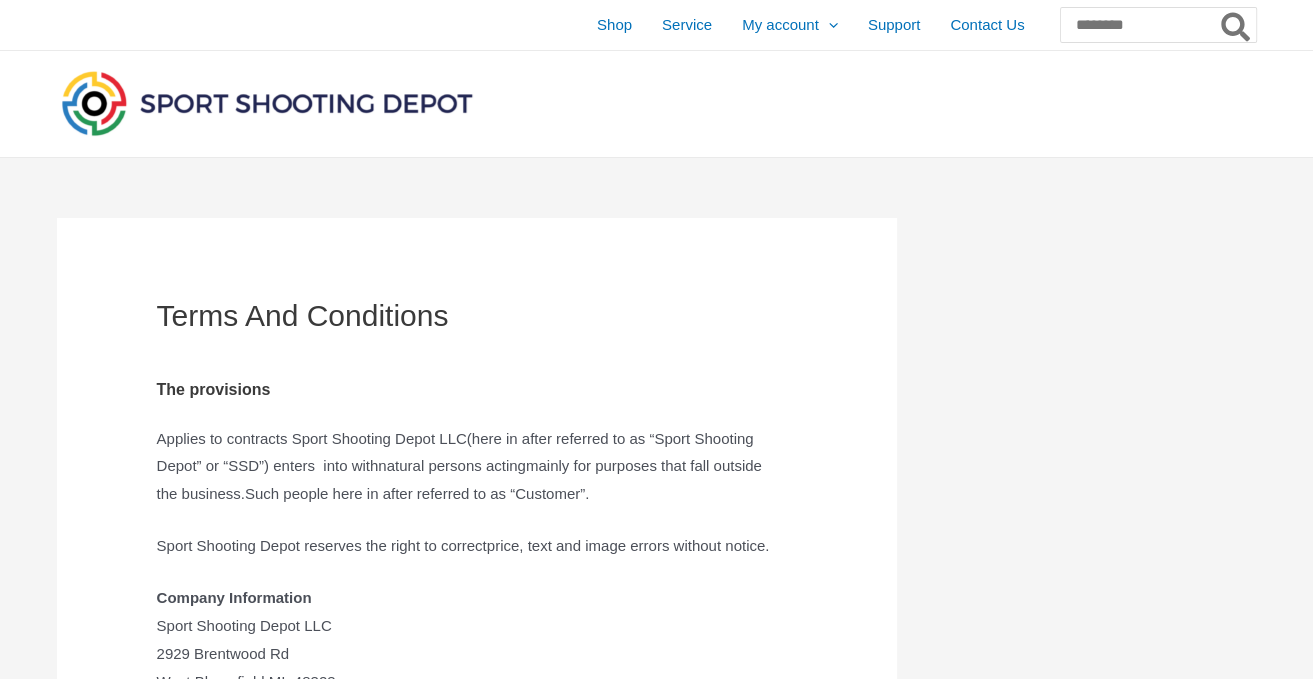 scroll, scrollTop: 0, scrollLeft: 0, axis: both 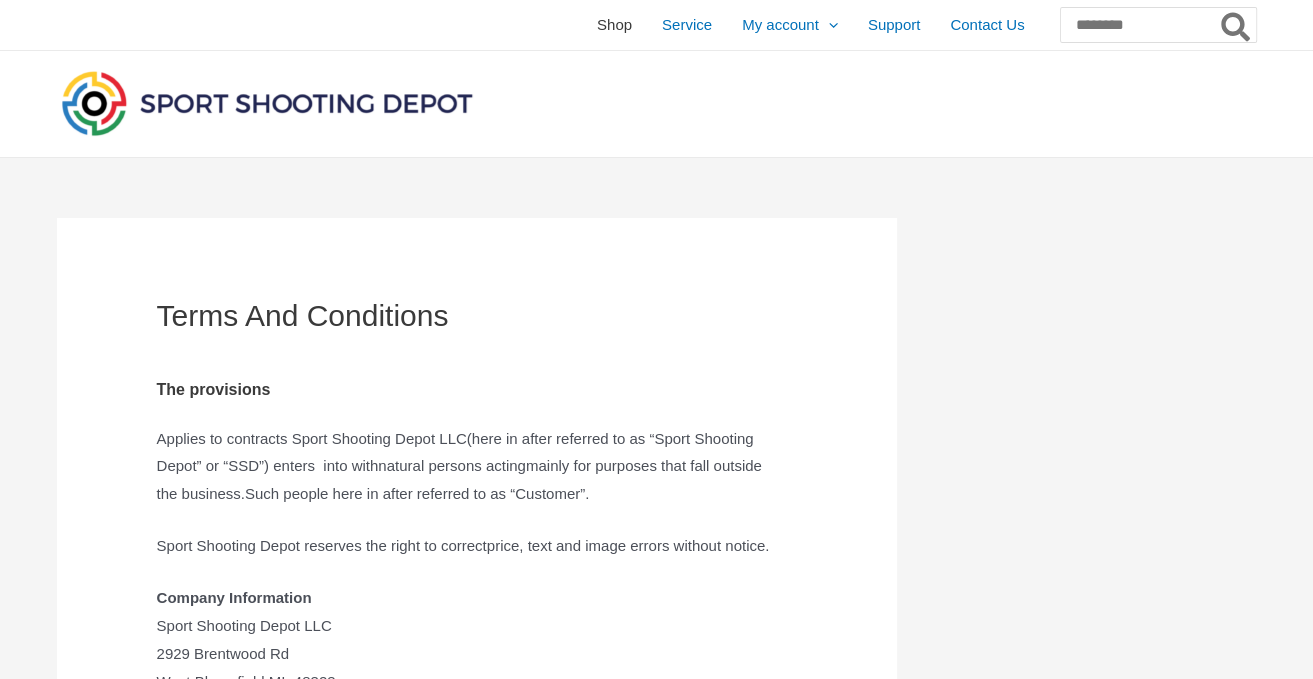 click on "Shop" at bounding box center (614, 25) 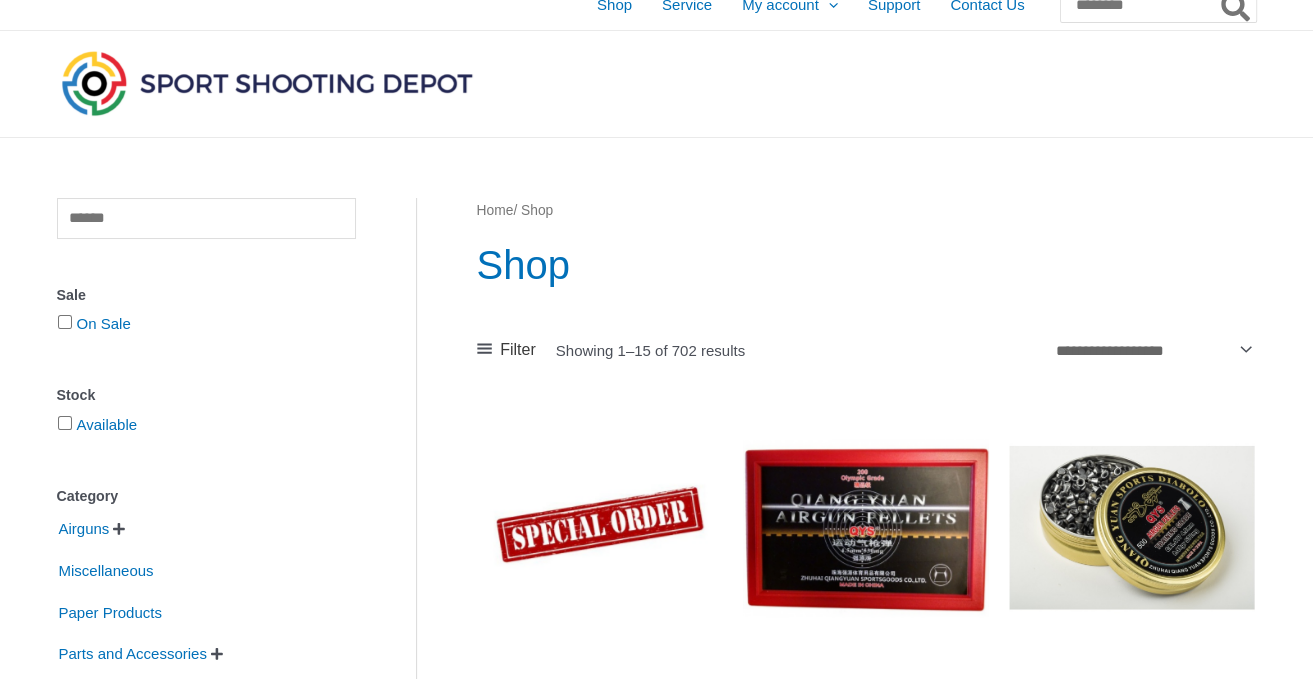 scroll, scrollTop: 0, scrollLeft: 0, axis: both 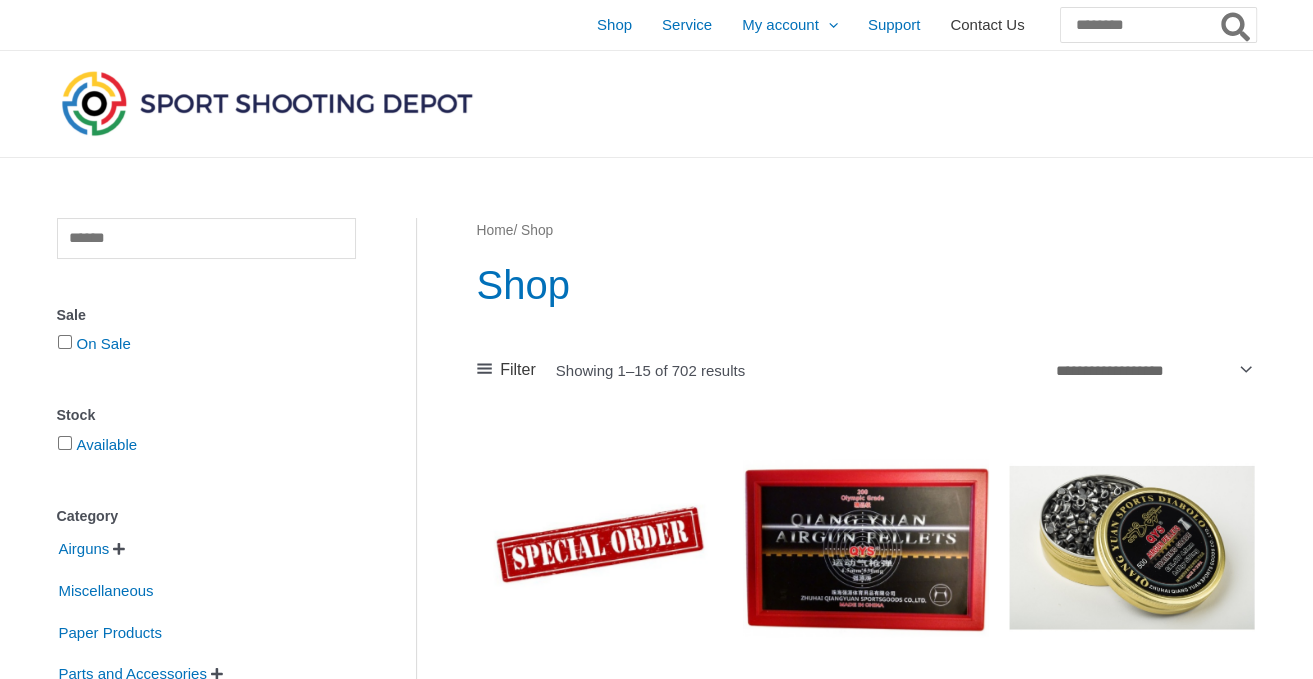 click on "Contact Us" at bounding box center (987, 25) 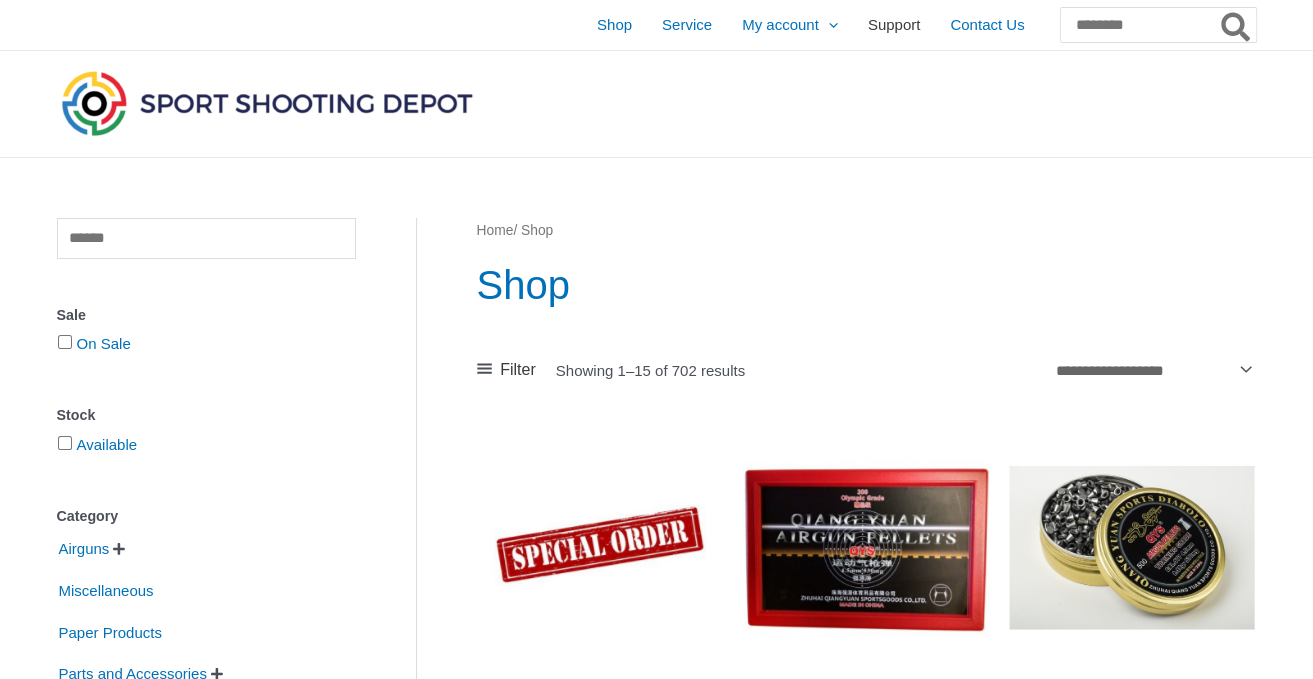 click on "Support" at bounding box center [894, 25] 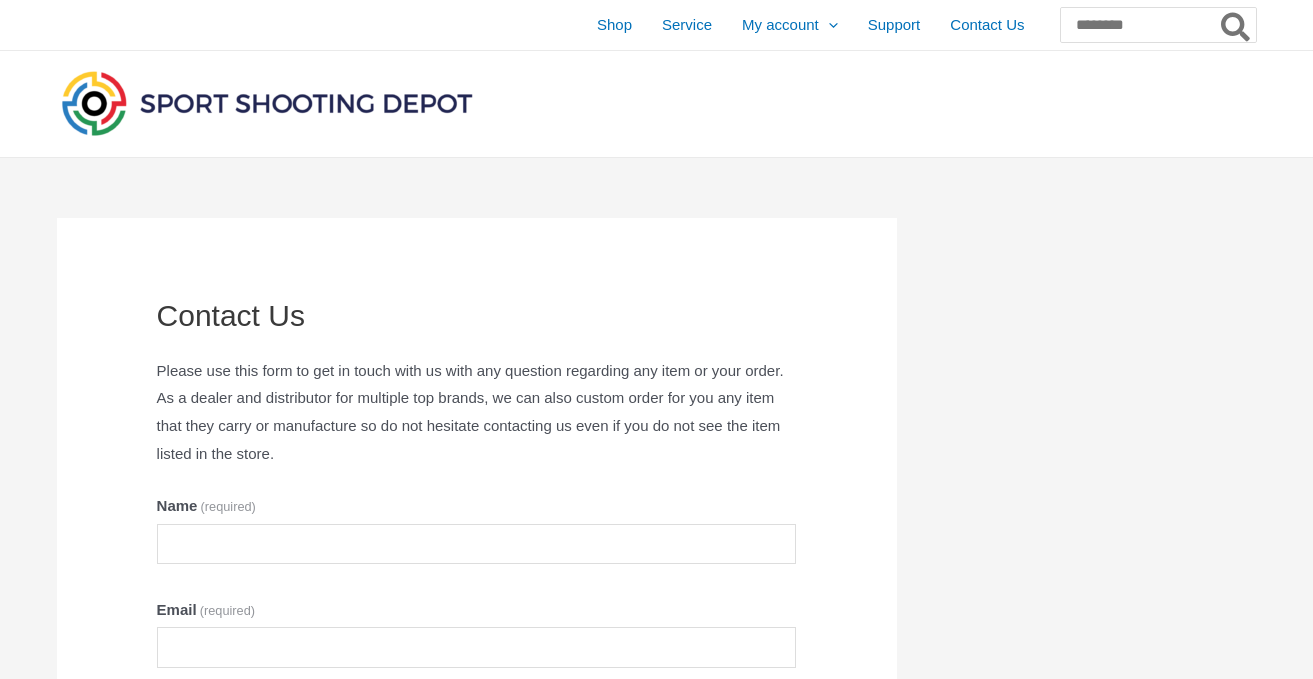 scroll, scrollTop: 0, scrollLeft: 0, axis: both 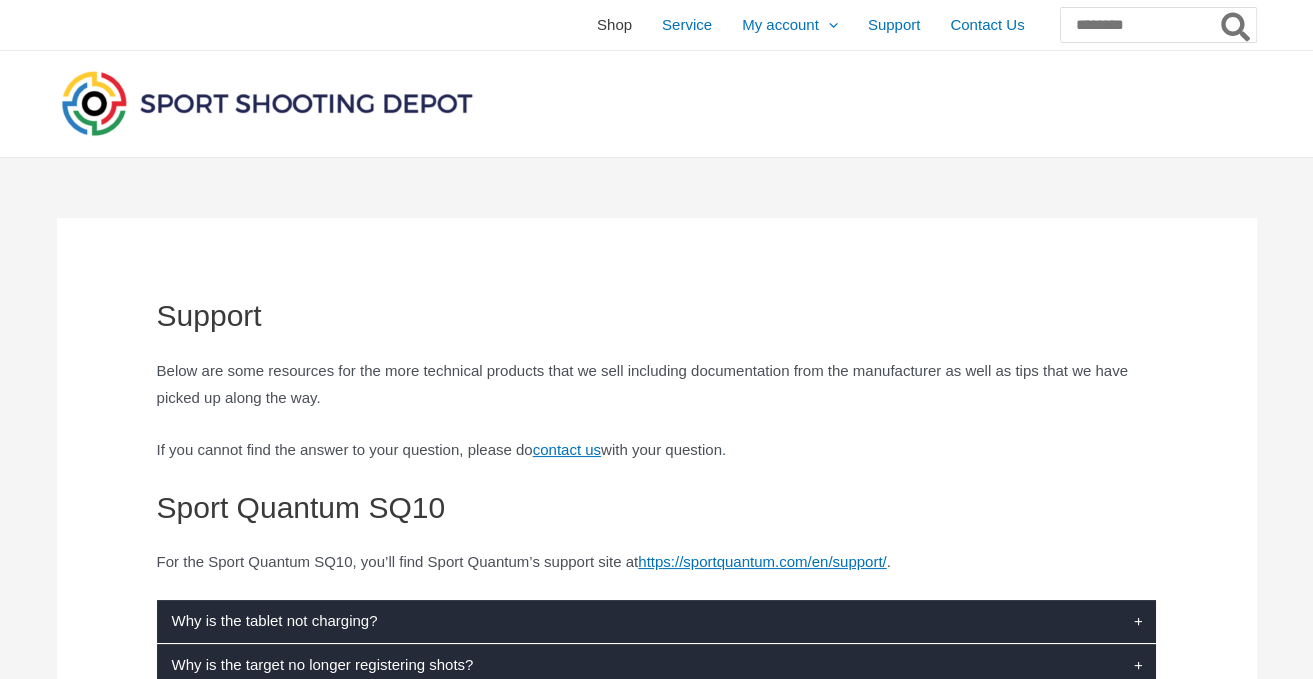 click on "Shop" at bounding box center (614, 25) 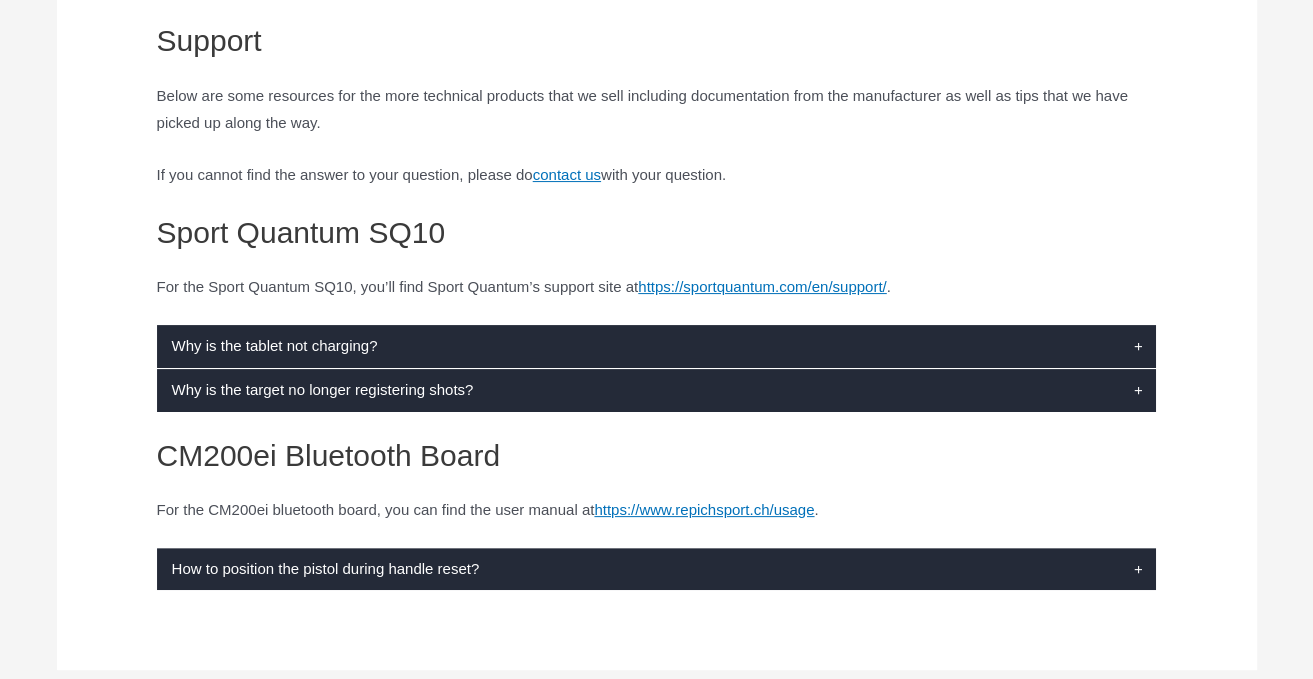 scroll, scrollTop: 316, scrollLeft: 0, axis: vertical 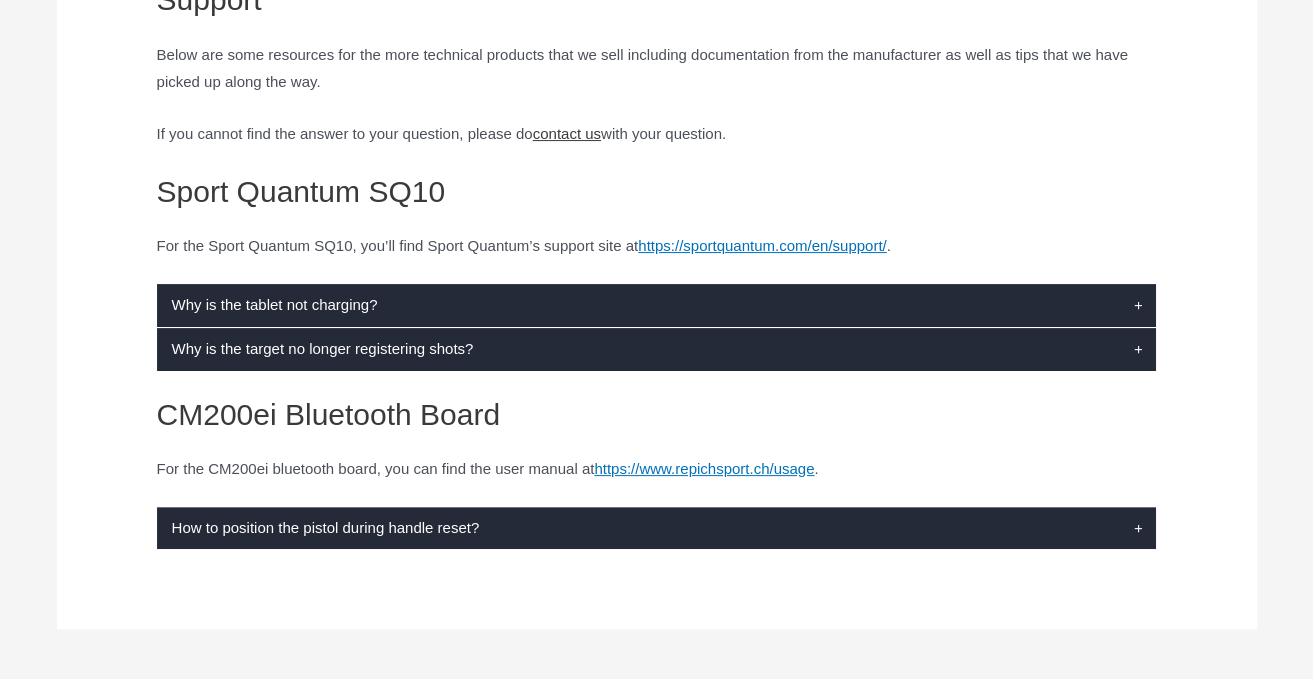 click on "contact us" at bounding box center [567, 133] 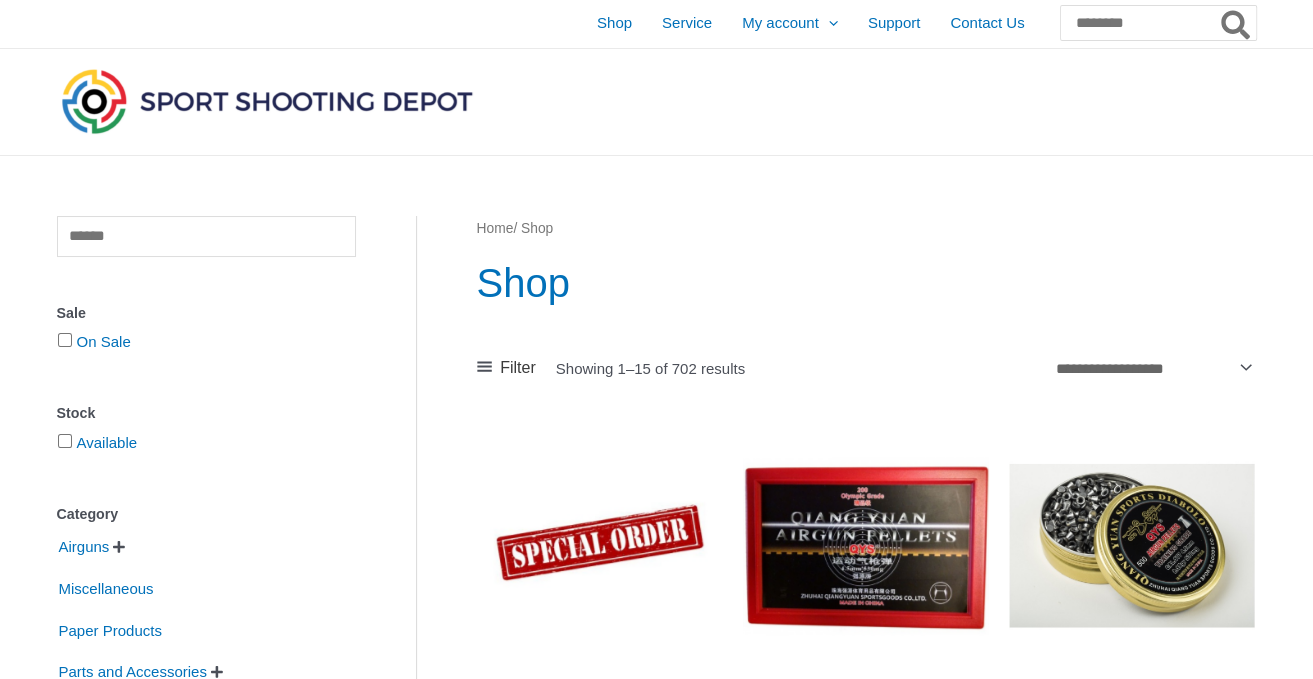 scroll, scrollTop: 0, scrollLeft: 0, axis: both 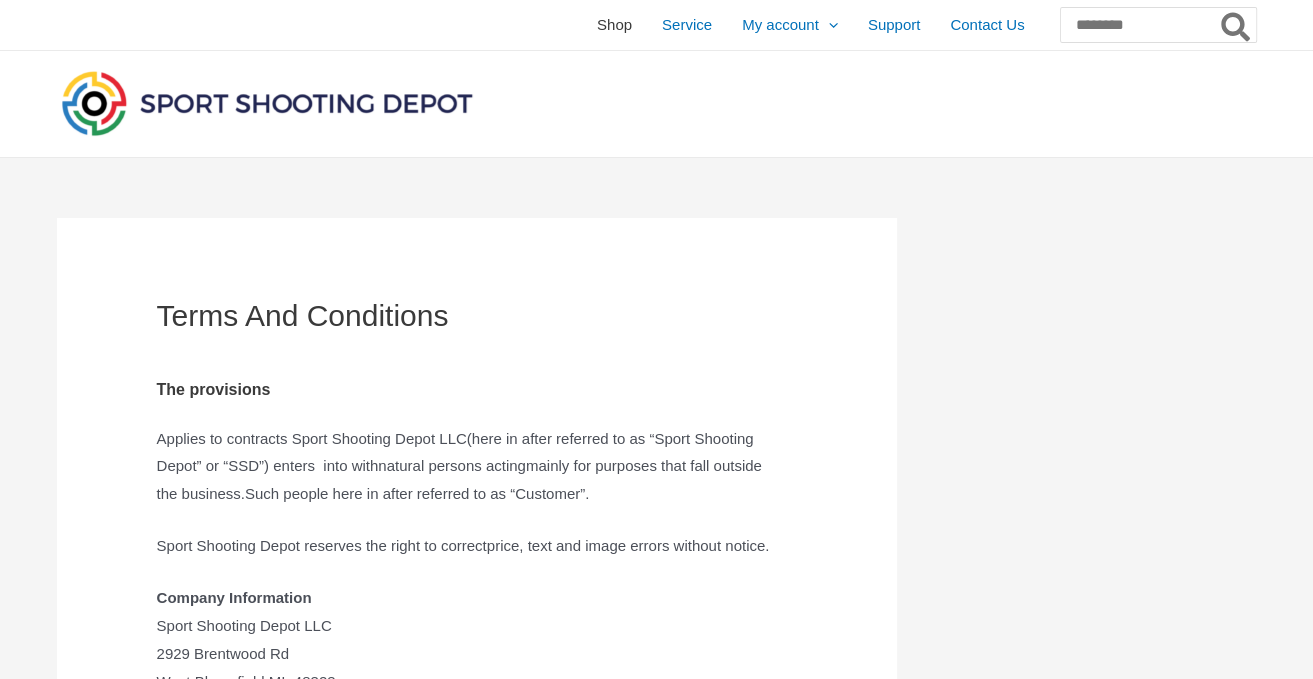 click on "Shop" at bounding box center [614, 25] 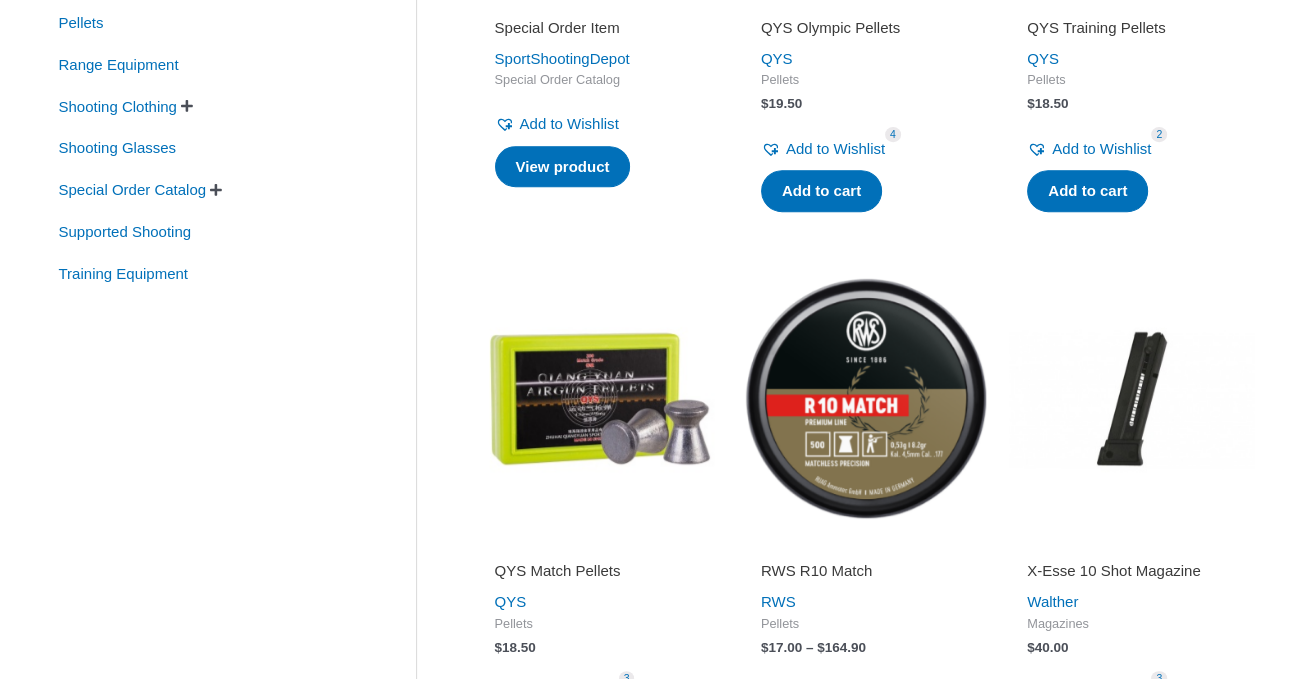 scroll, scrollTop: 633, scrollLeft: 0, axis: vertical 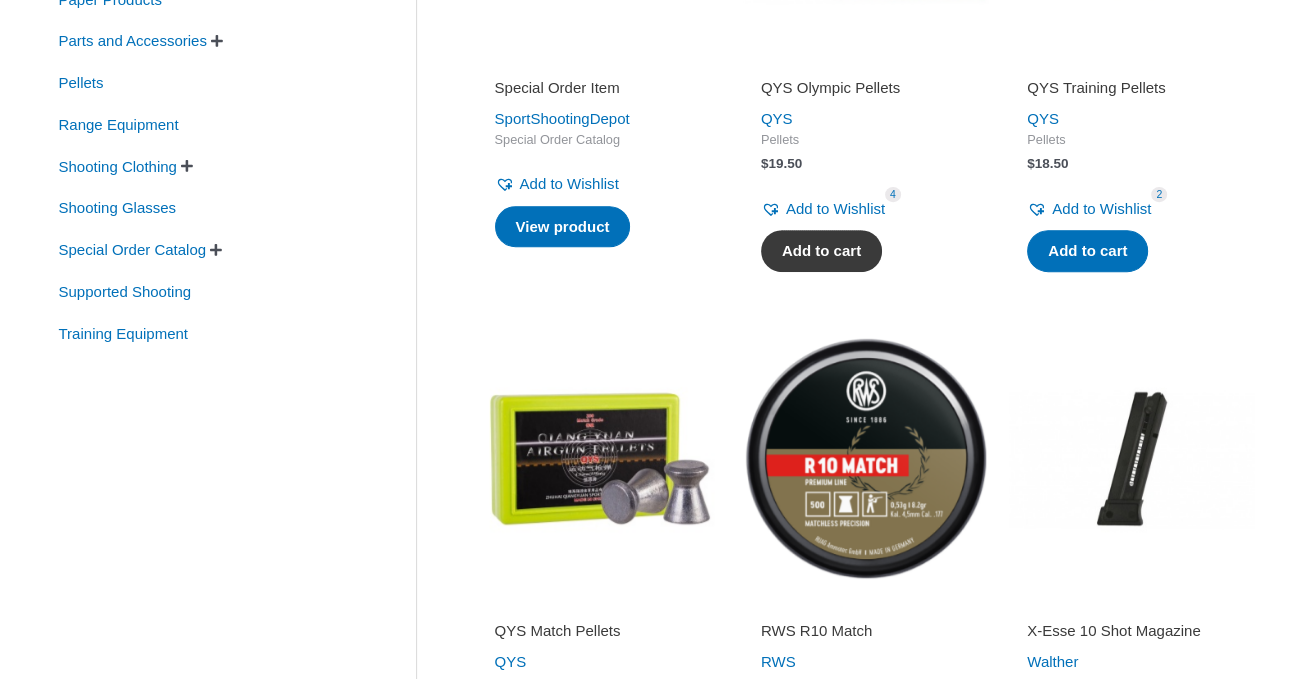 click on "Add to cart" at bounding box center [821, 251] 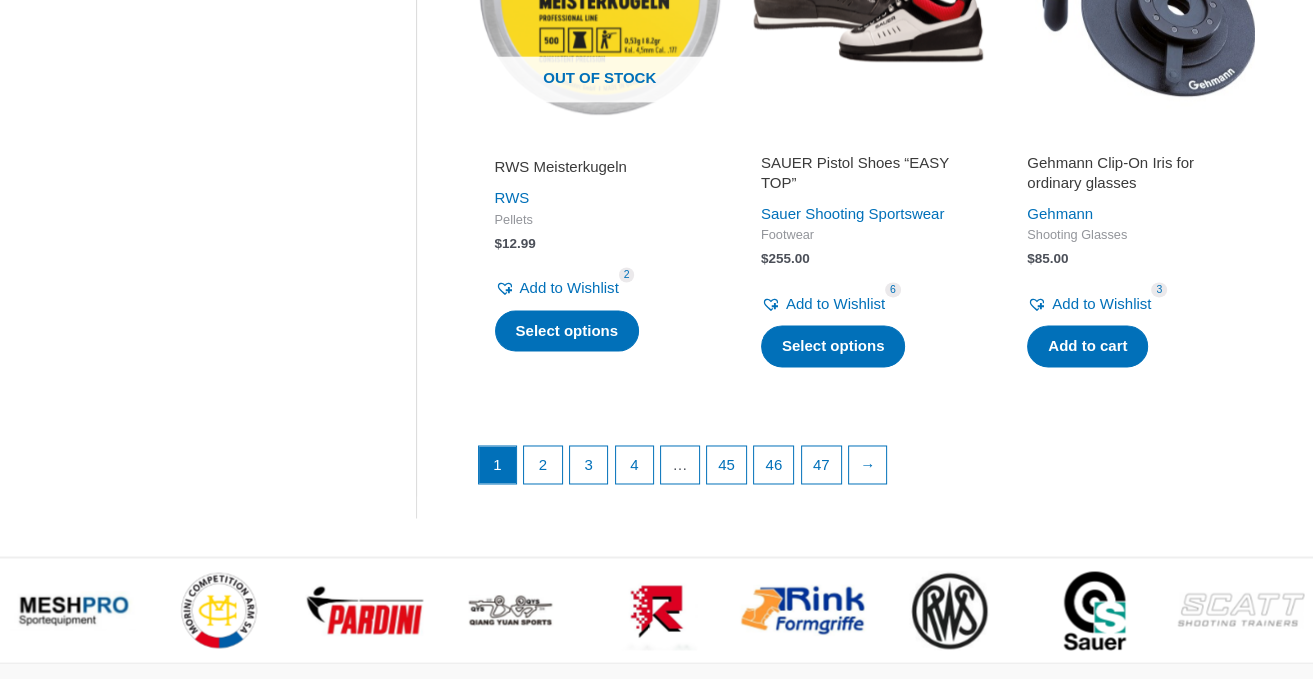 scroll, scrollTop: 2745, scrollLeft: 0, axis: vertical 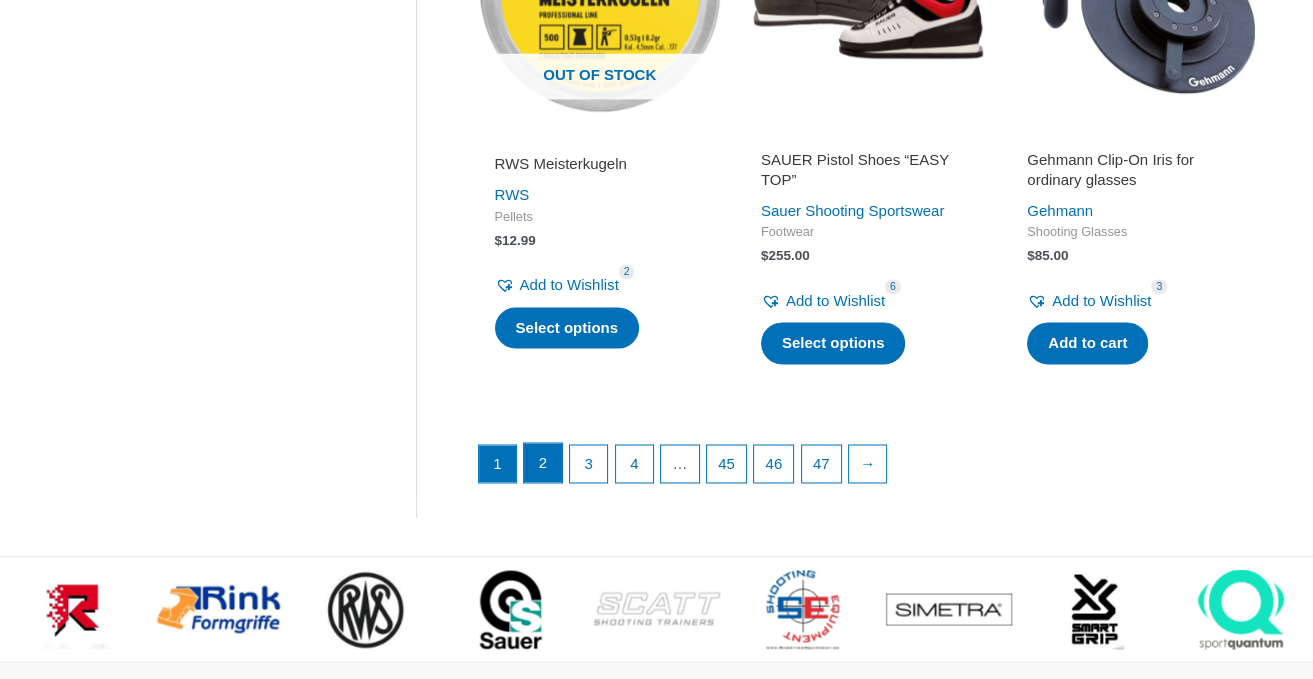 click on "2" at bounding box center (543, 463) 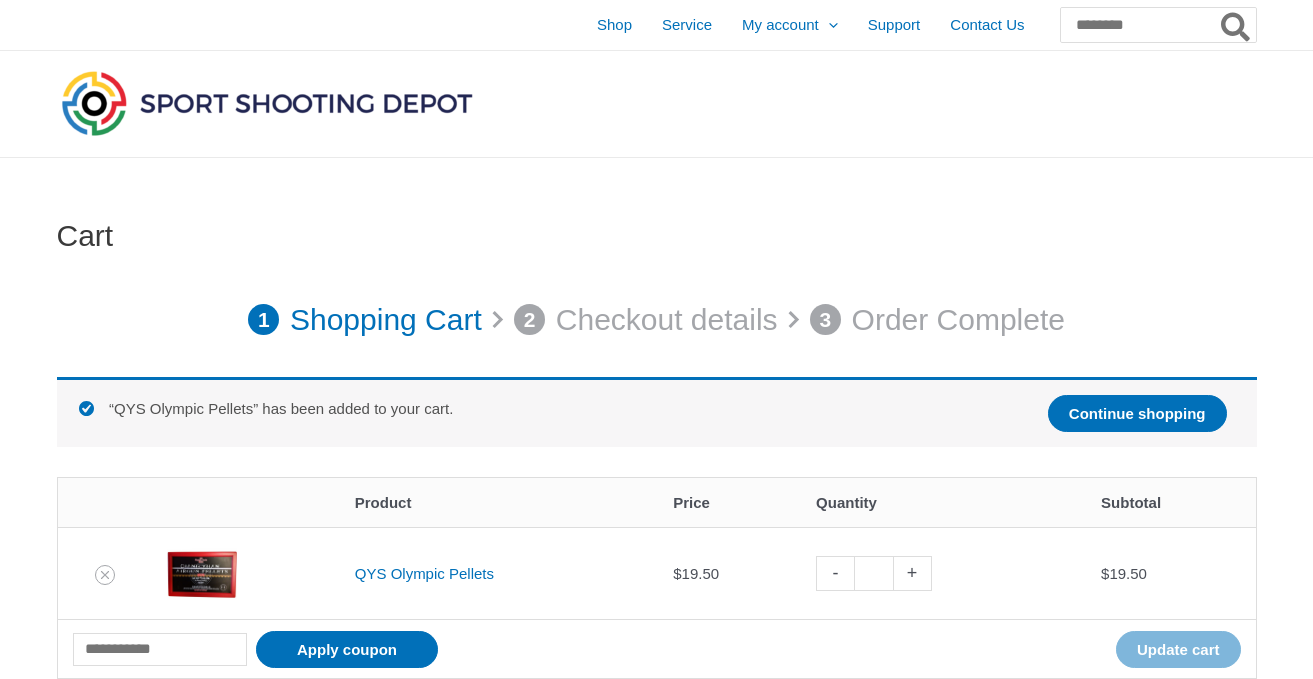 scroll, scrollTop: 0, scrollLeft: 0, axis: both 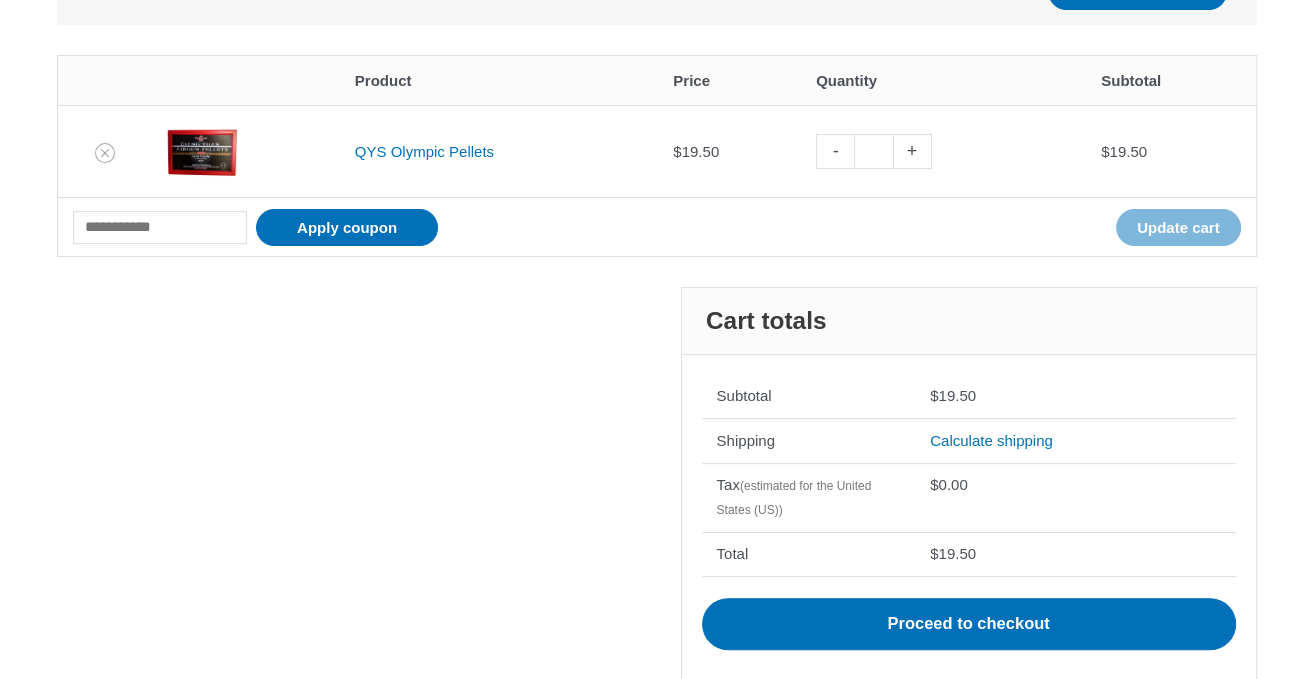 click on "-" at bounding box center (835, 151) 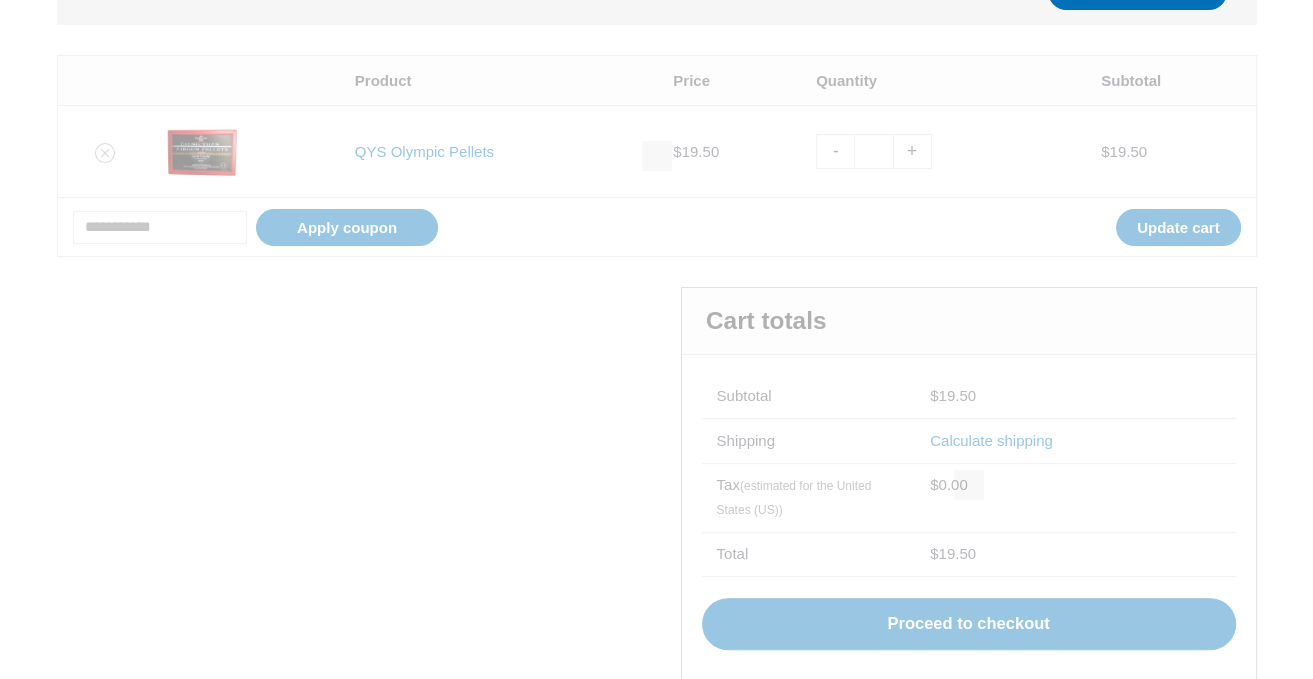 scroll, scrollTop: 418, scrollLeft: 0, axis: vertical 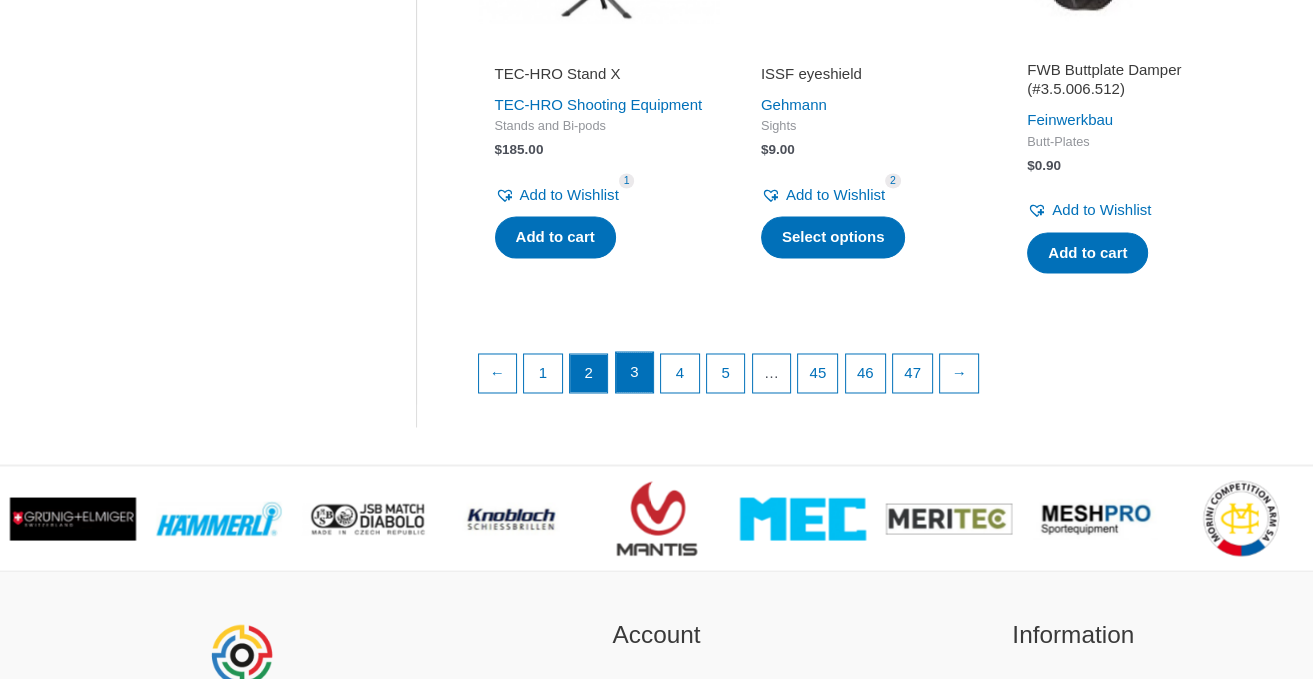 click on "3" at bounding box center (635, 372) 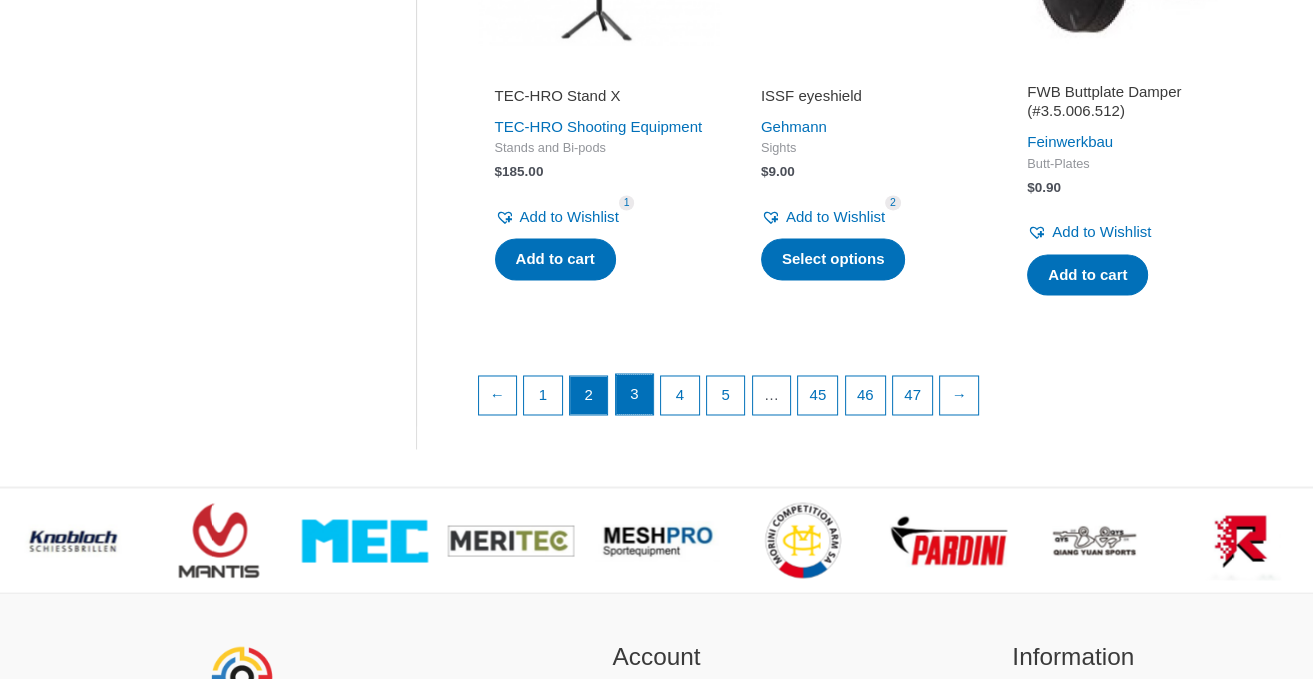 scroll, scrollTop: 2851, scrollLeft: 0, axis: vertical 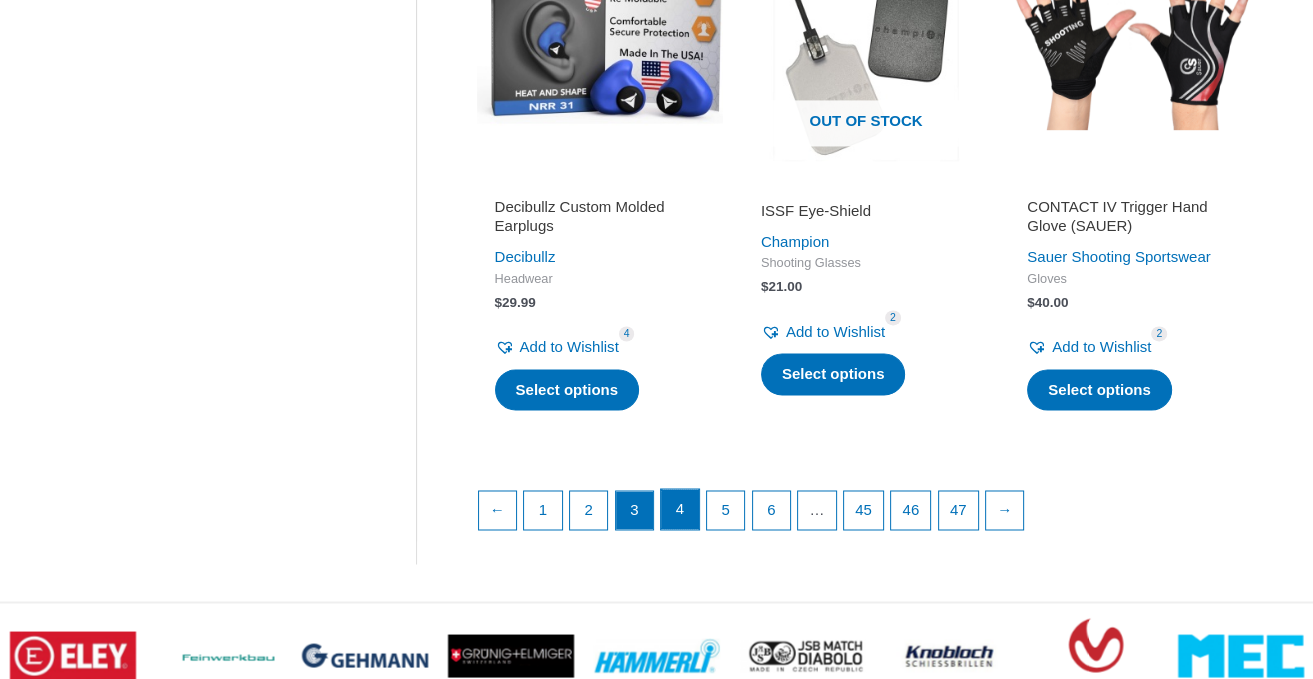 click on "4" at bounding box center [680, 509] 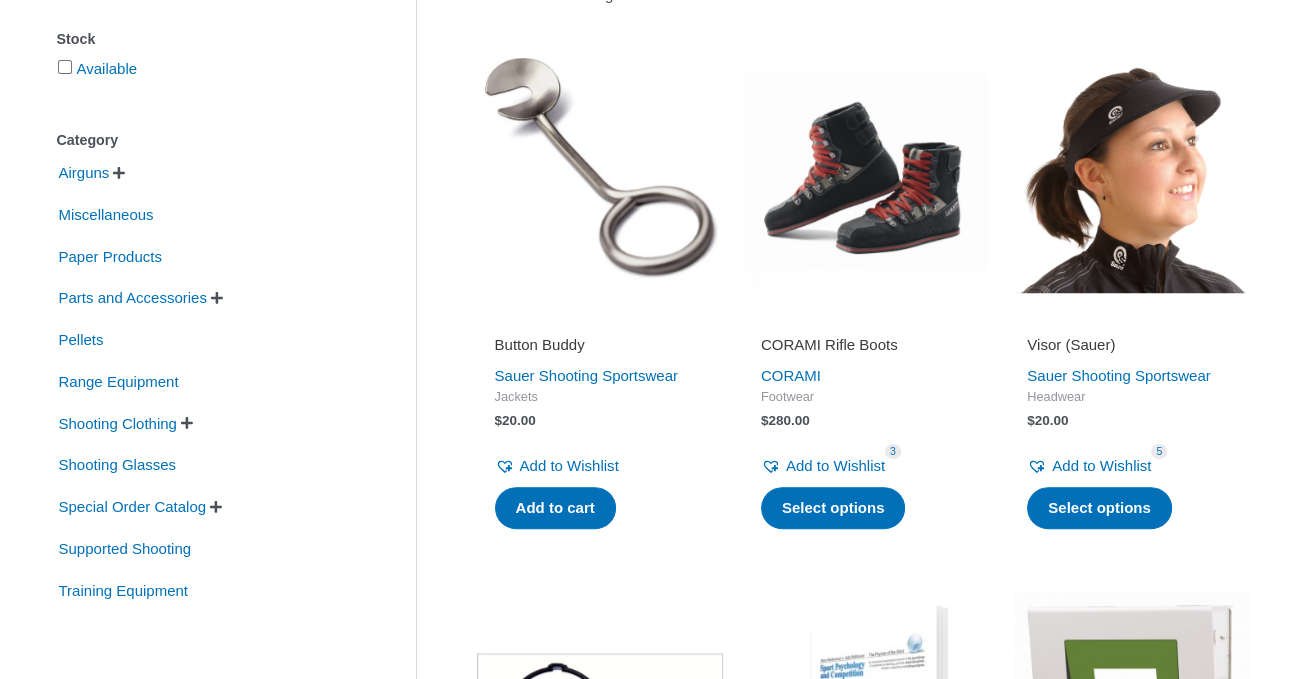 scroll, scrollTop: 422, scrollLeft: 0, axis: vertical 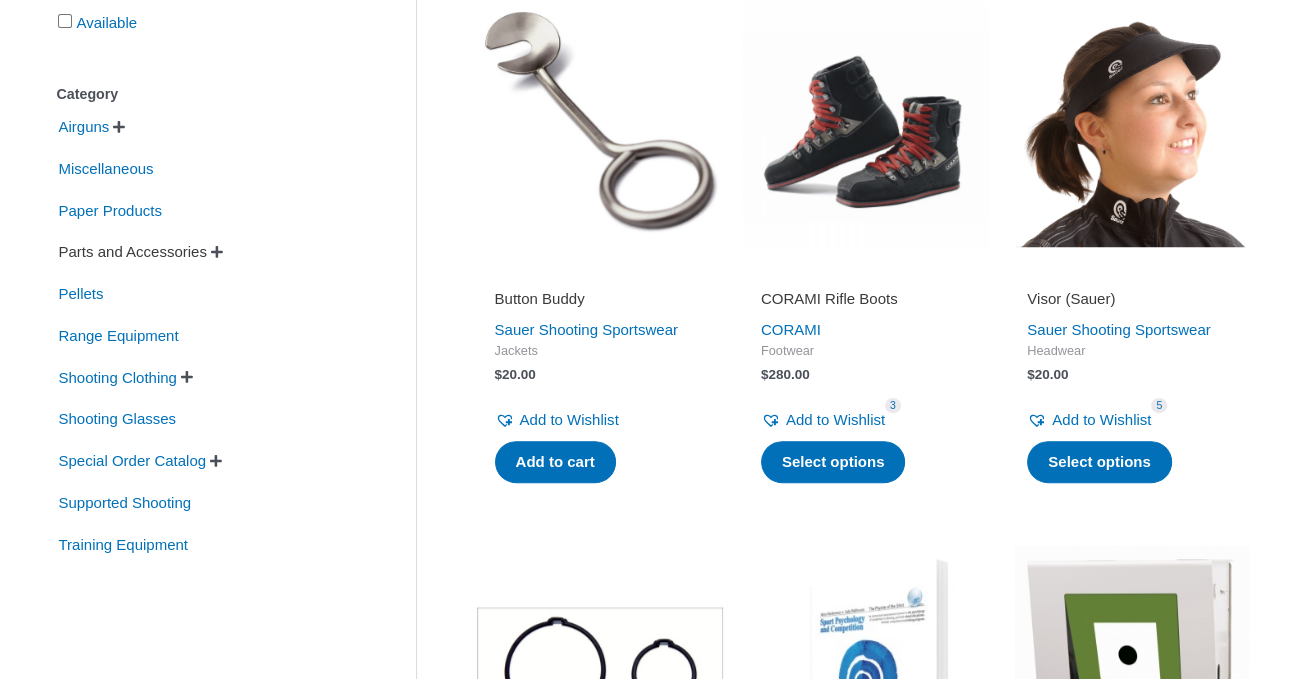 click on "Parts and Accessories" at bounding box center [133, 252] 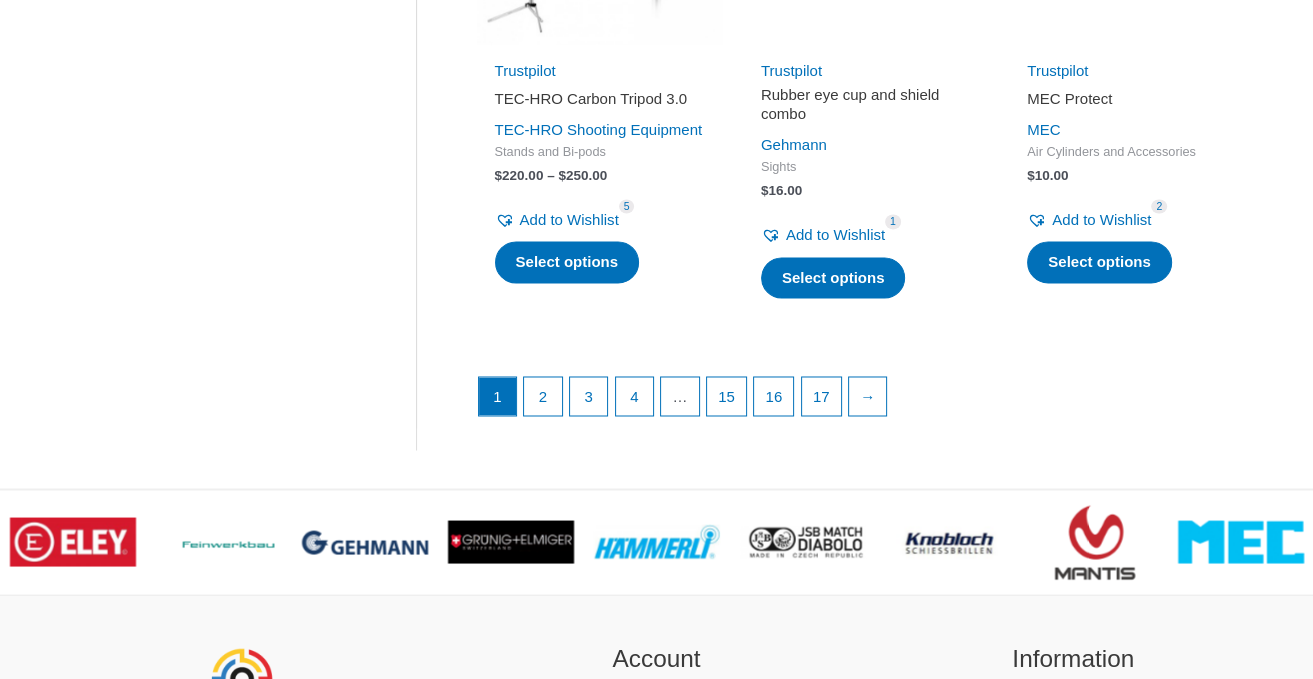 scroll, scrollTop: 2851, scrollLeft: 0, axis: vertical 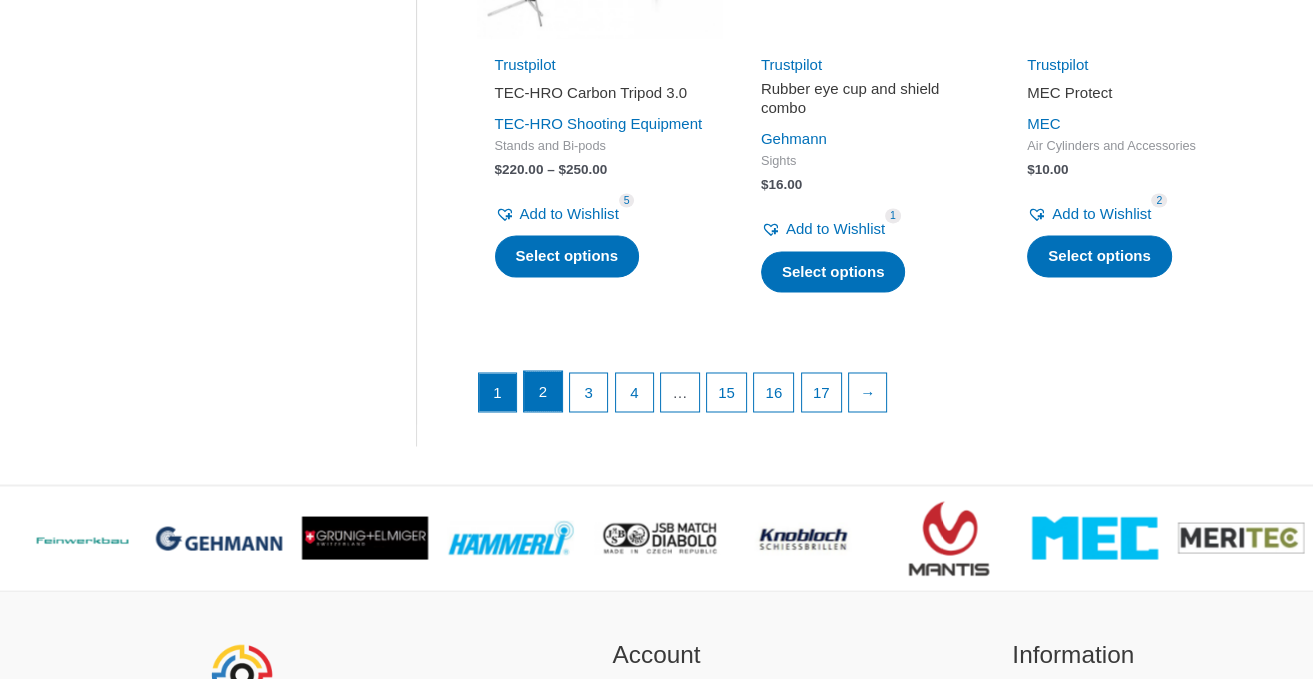 click on "2" at bounding box center (543, 391) 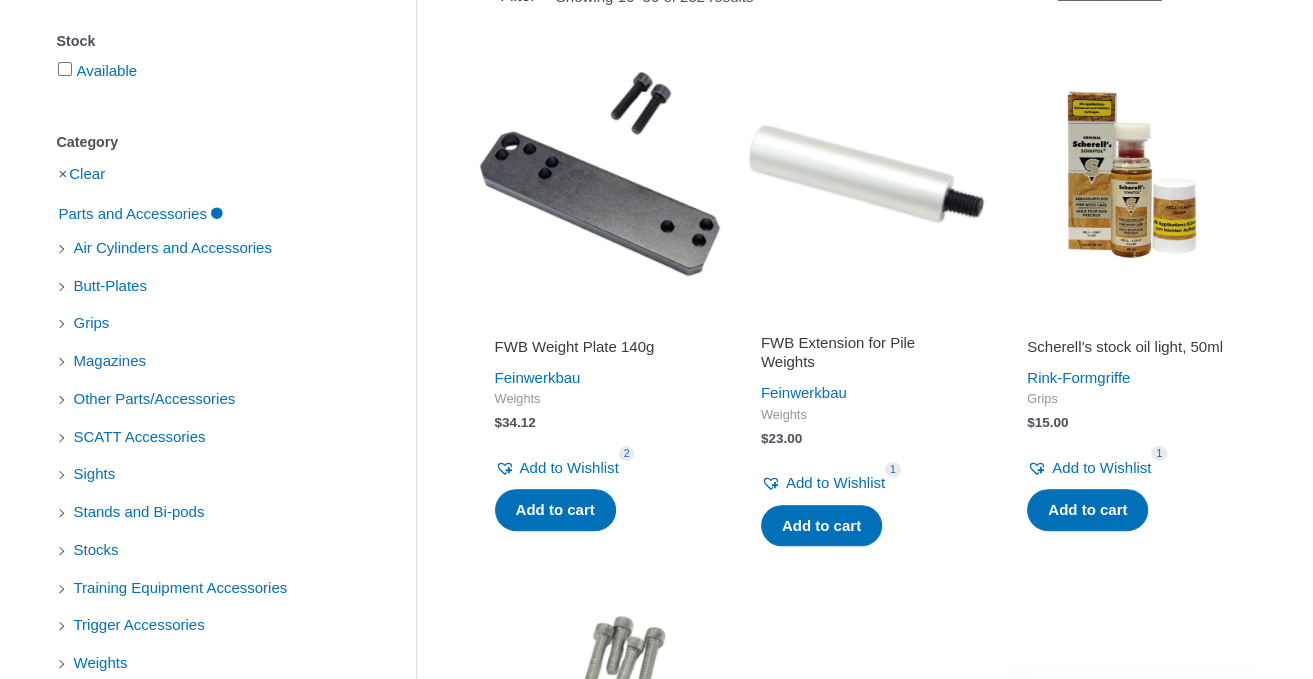 scroll, scrollTop: 422, scrollLeft: 0, axis: vertical 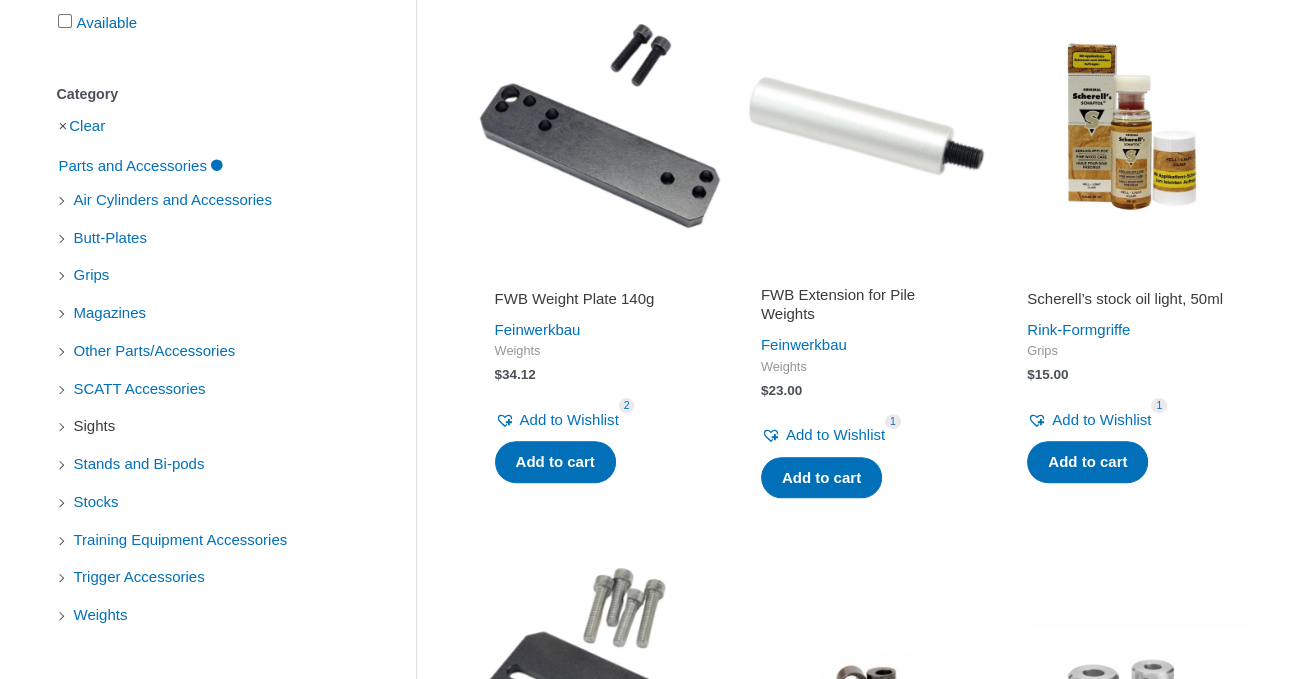 click on "Sights" at bounding box center (95, 426) 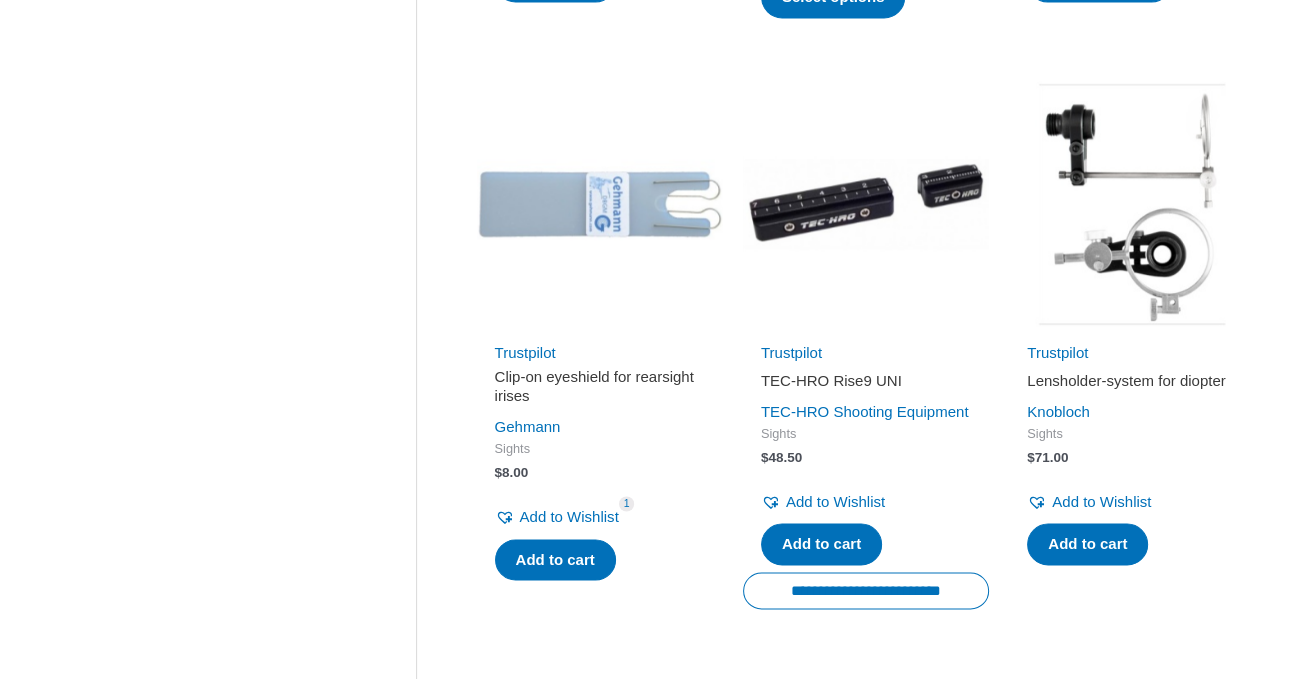 scroll, scrollTop: 2745, scrollLeft: 0, axis: vertical 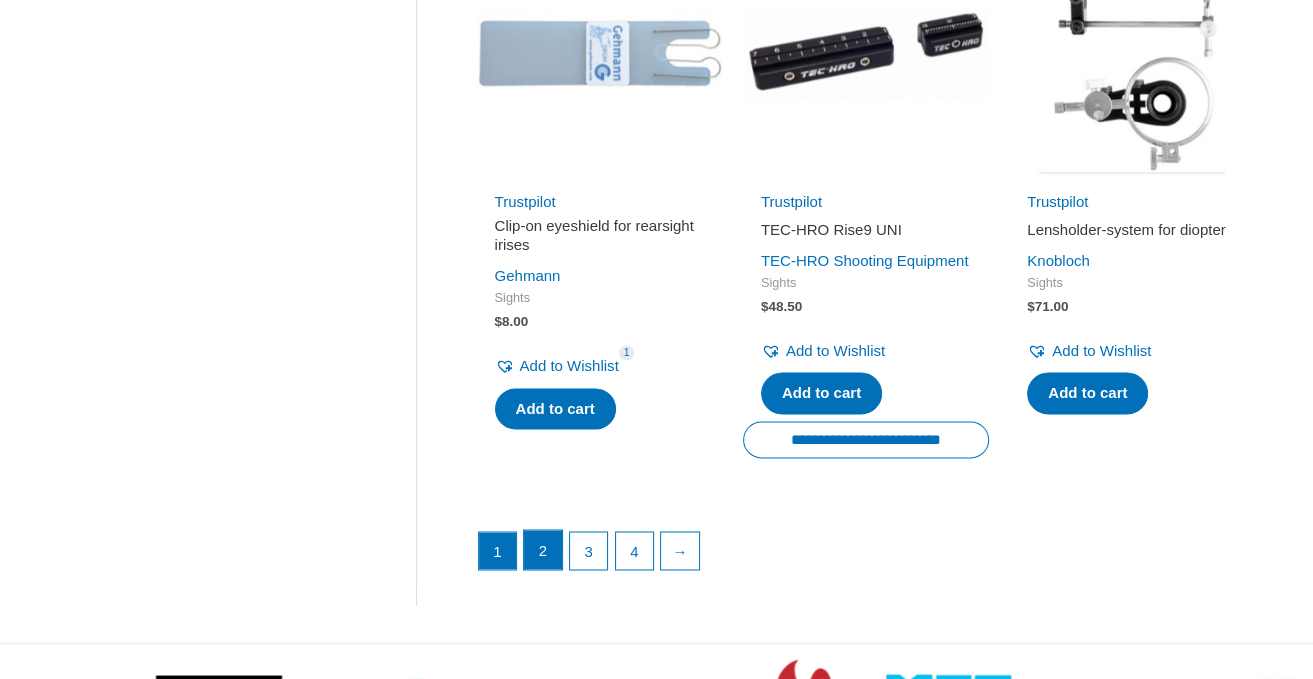 click on "2" at bounding box center [543, 550] 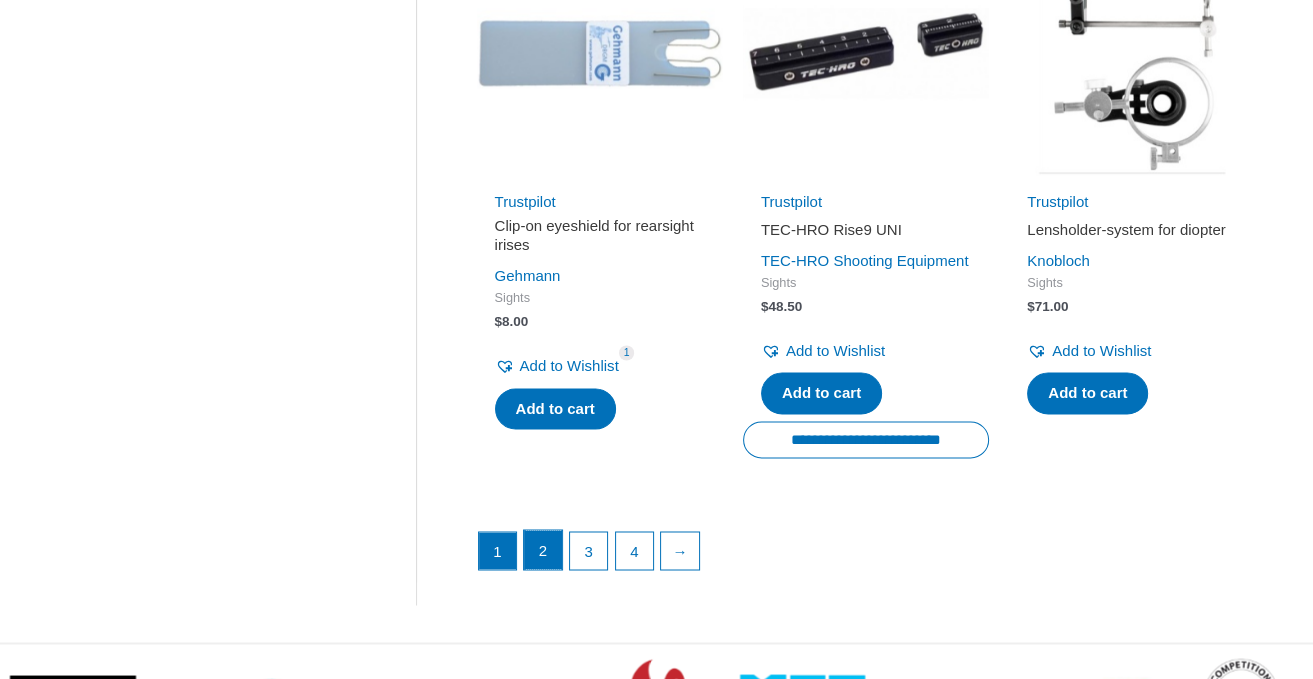 scroll, scrollTop: 422, scrollLeft: 0, axis: vertical 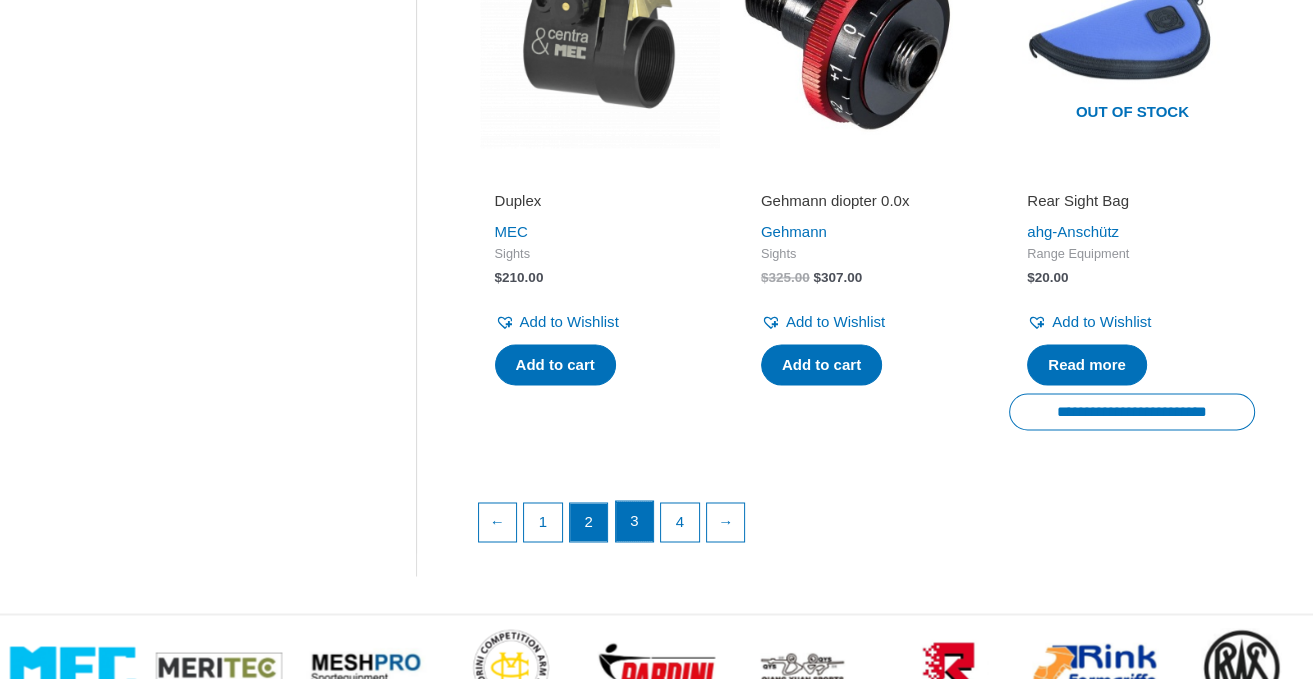 click on "3" at bounding box center (635, 521) 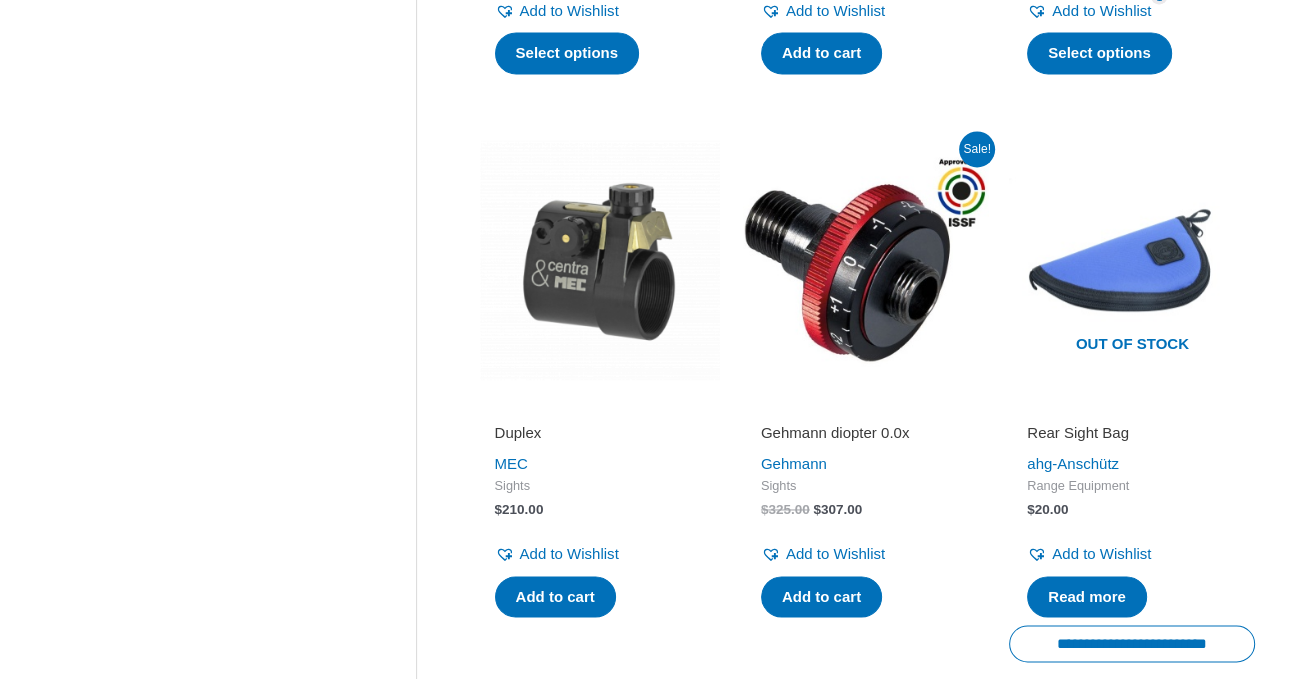 scroll, scrollTop: 2428, scrollLeft: 0, axis: vertical 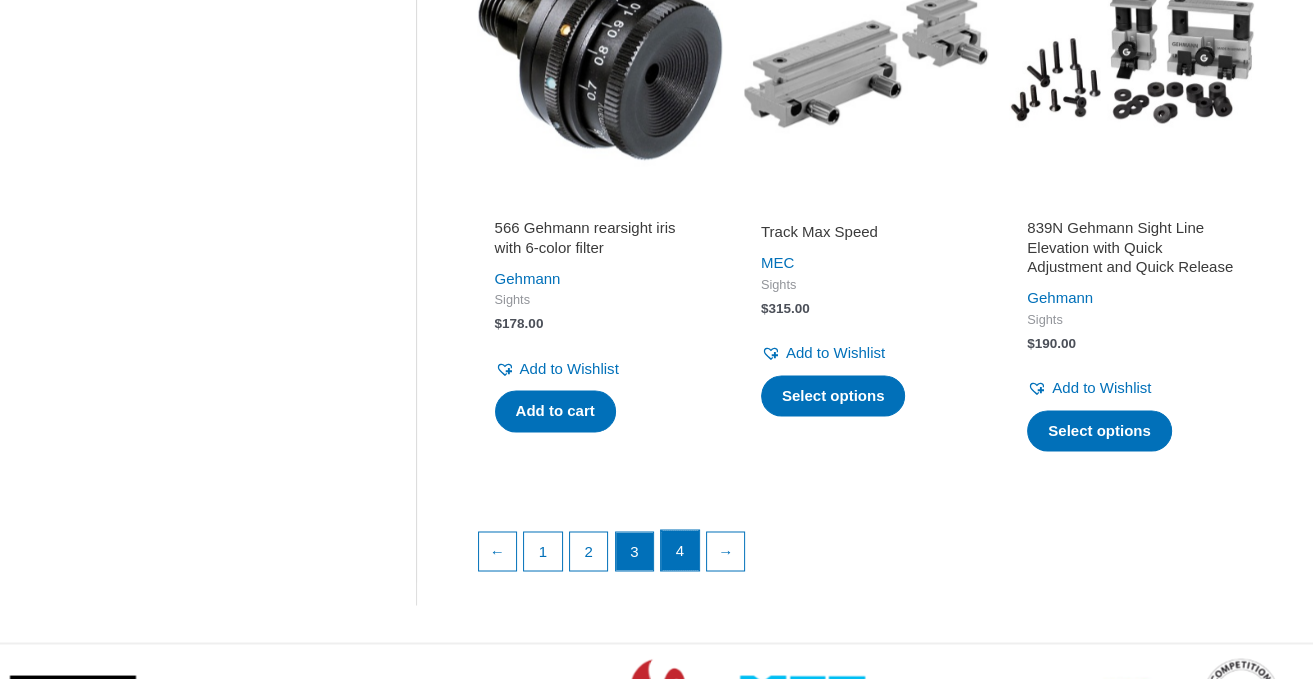 click on "4" at bounding box center [680, 550] 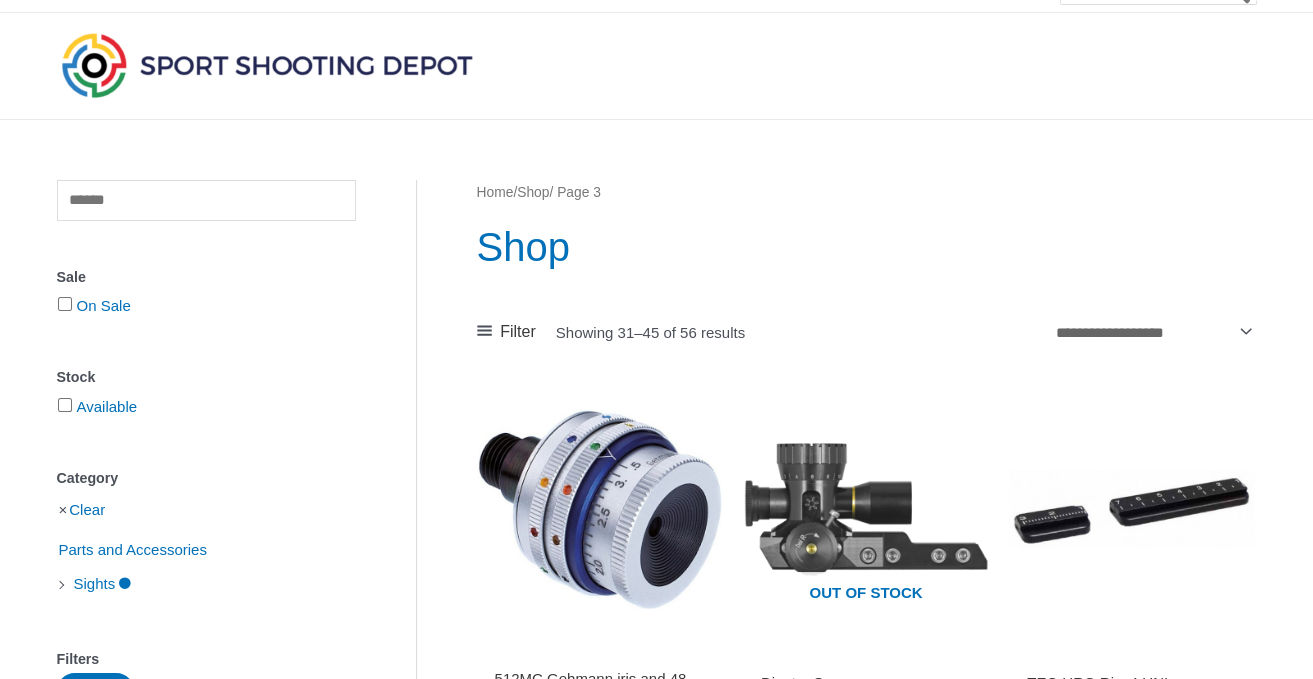 scroll, scrollTop: 0, scrollLeft: 0, axis: both 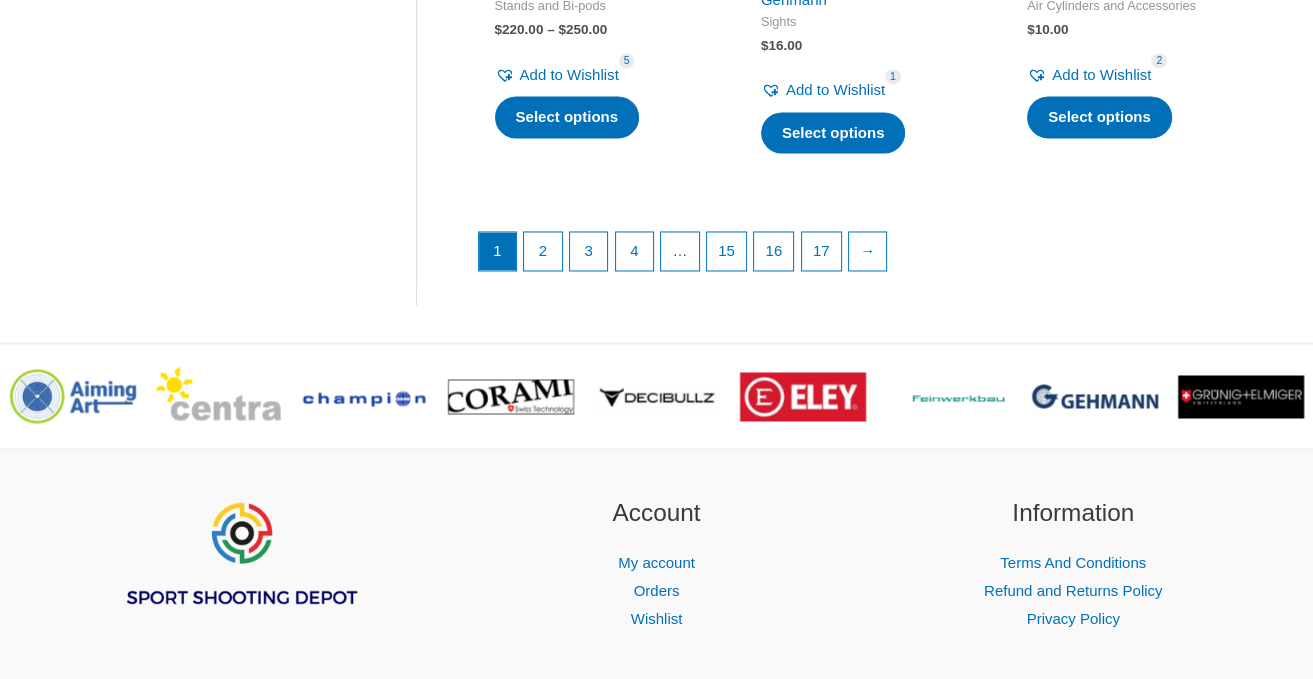 click on "MEC Protect MEC
Air Cylinders and Accessories
$ 10.00
Add to Wishlist Remove from Wishlist 2 		 Add to Wishlist
Select options
This product has multiple variants. The options may be chosen on the product page" at bounding box center (1132, -71) 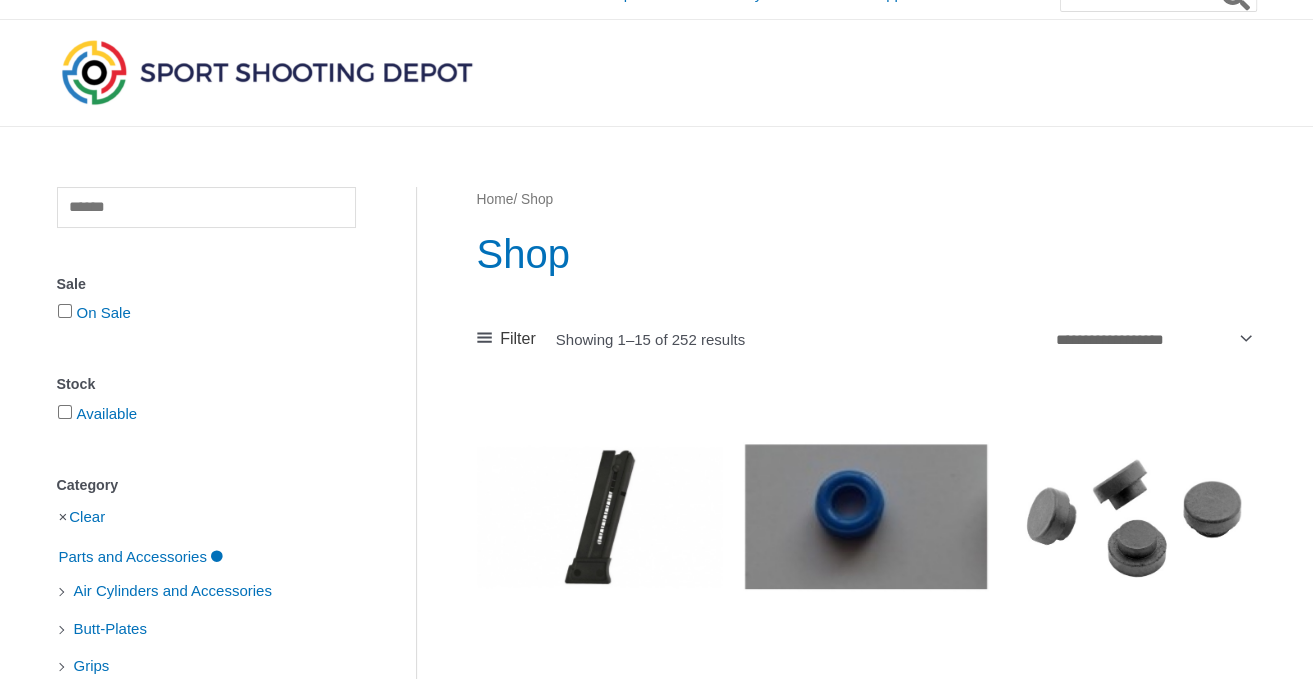 scroll, scrollTop: 0, scrollLeft: 0, axis: both 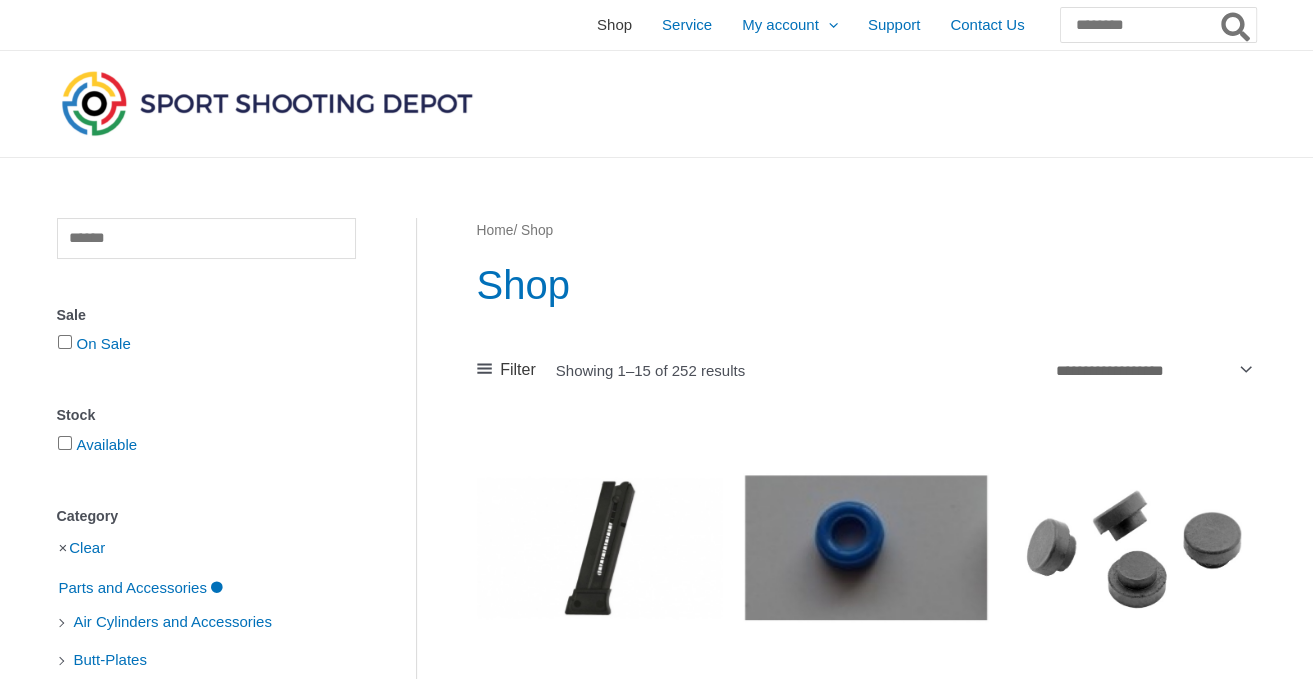 click on "Shop" at bounding box center [614, 25] 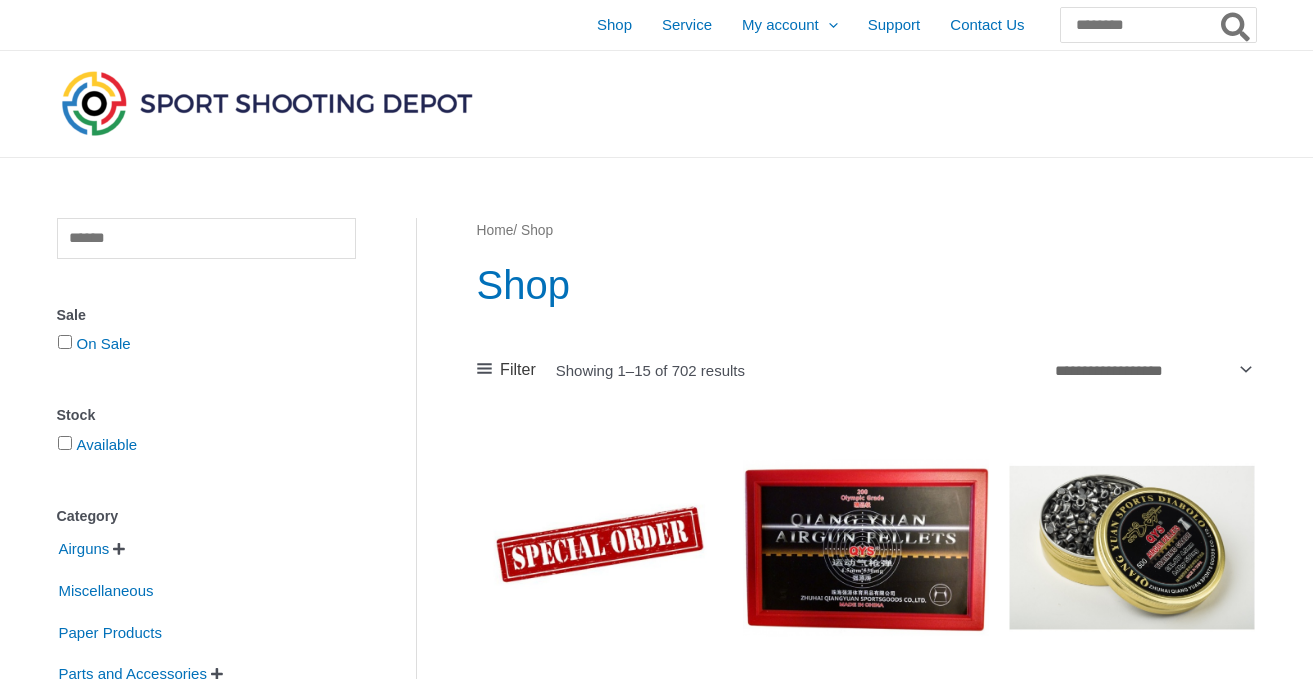 scroll, scrollTop: 0, scrollLeft: 0, axis: both 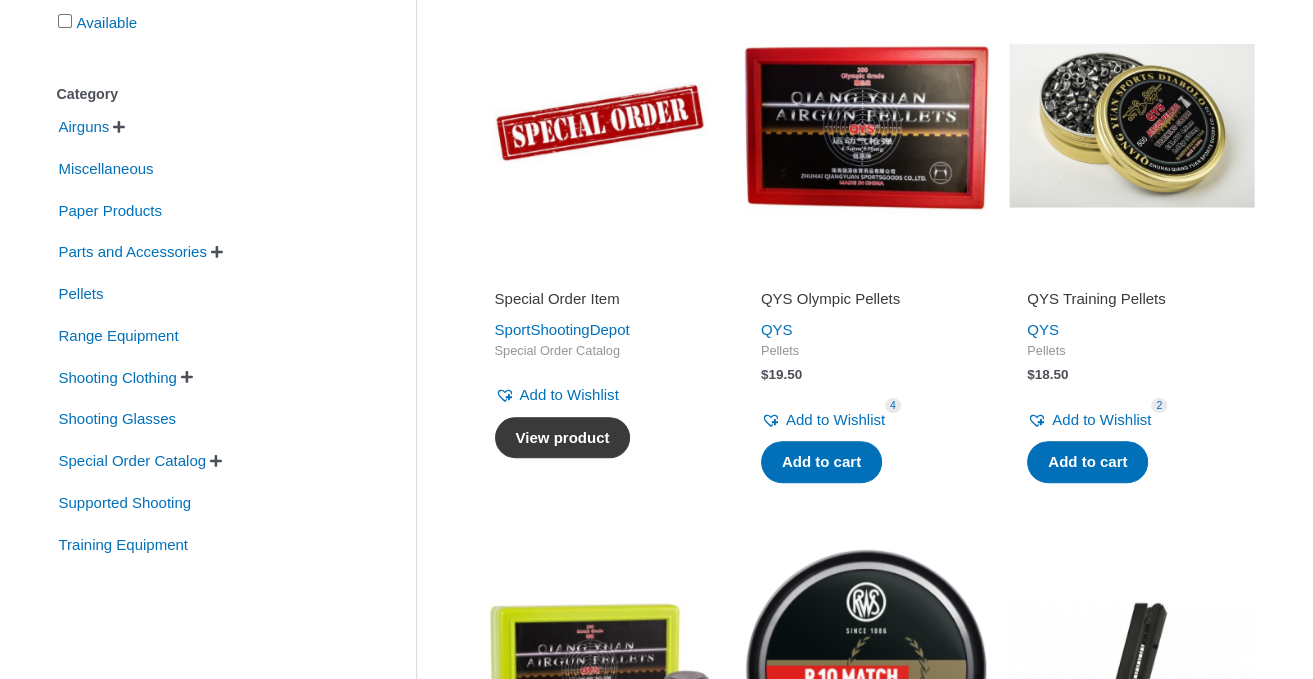 click on "View product" at bounding box center (563, 438) 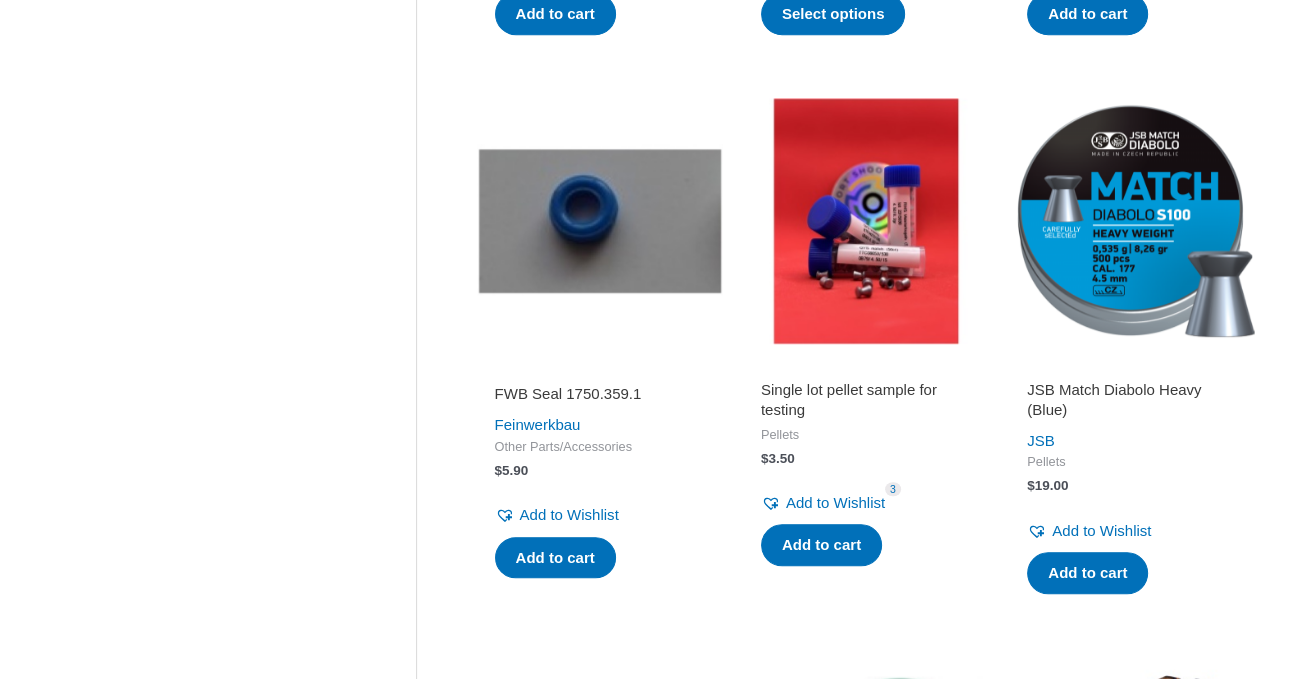 scroll, scrollTop: 1478, scrollLeft: 0, axis: vertical 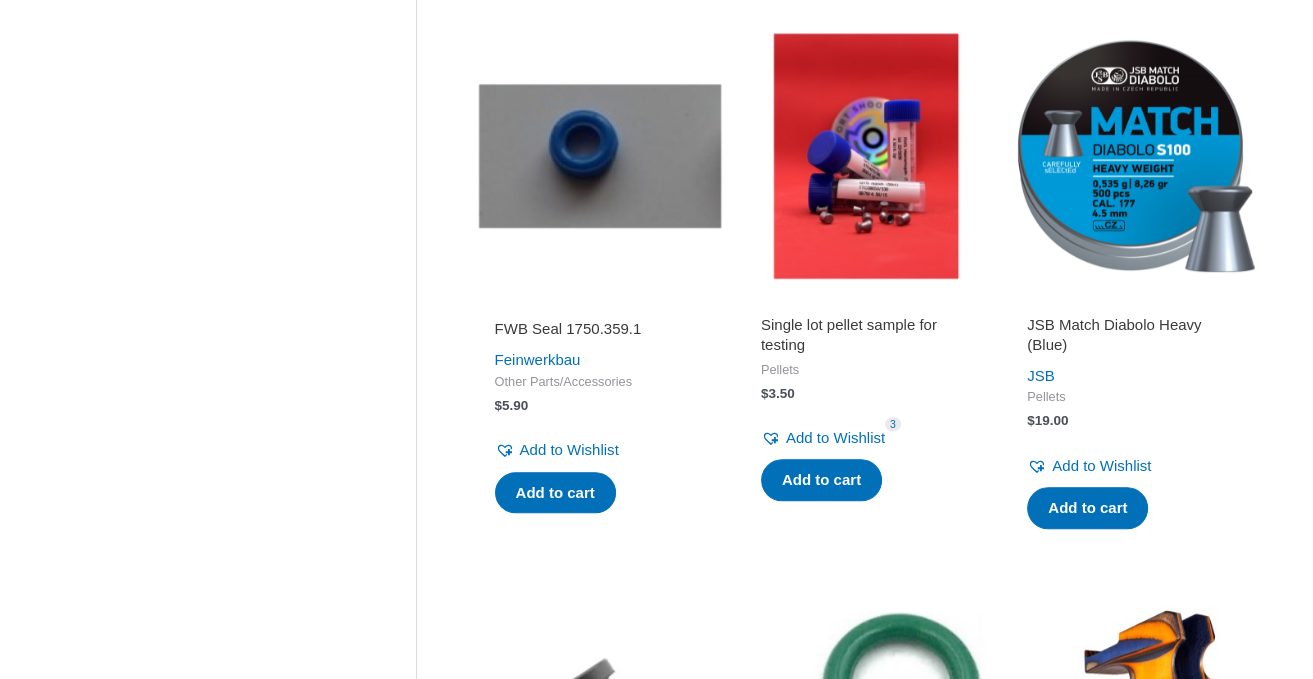 click on "Single lot pellet sample for testing" at bounding box center [866, 334] 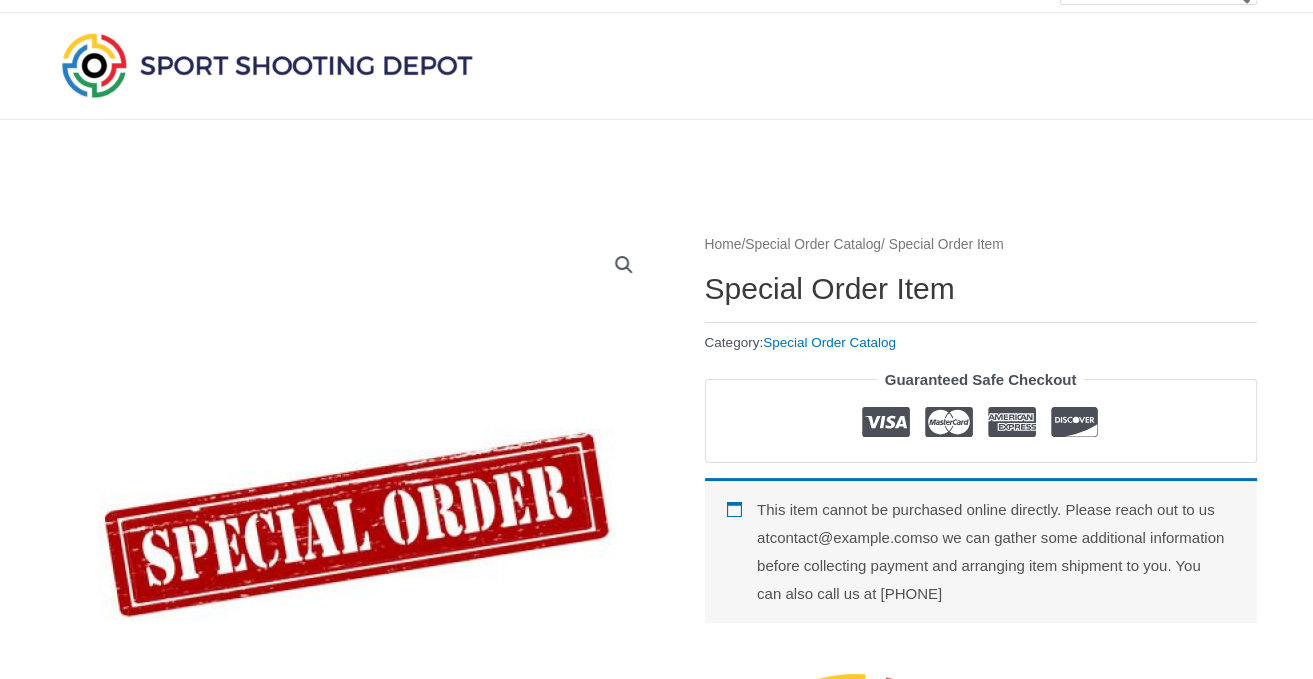 scroll, scrollTop: 0, scrollLeft: 0, axis: both 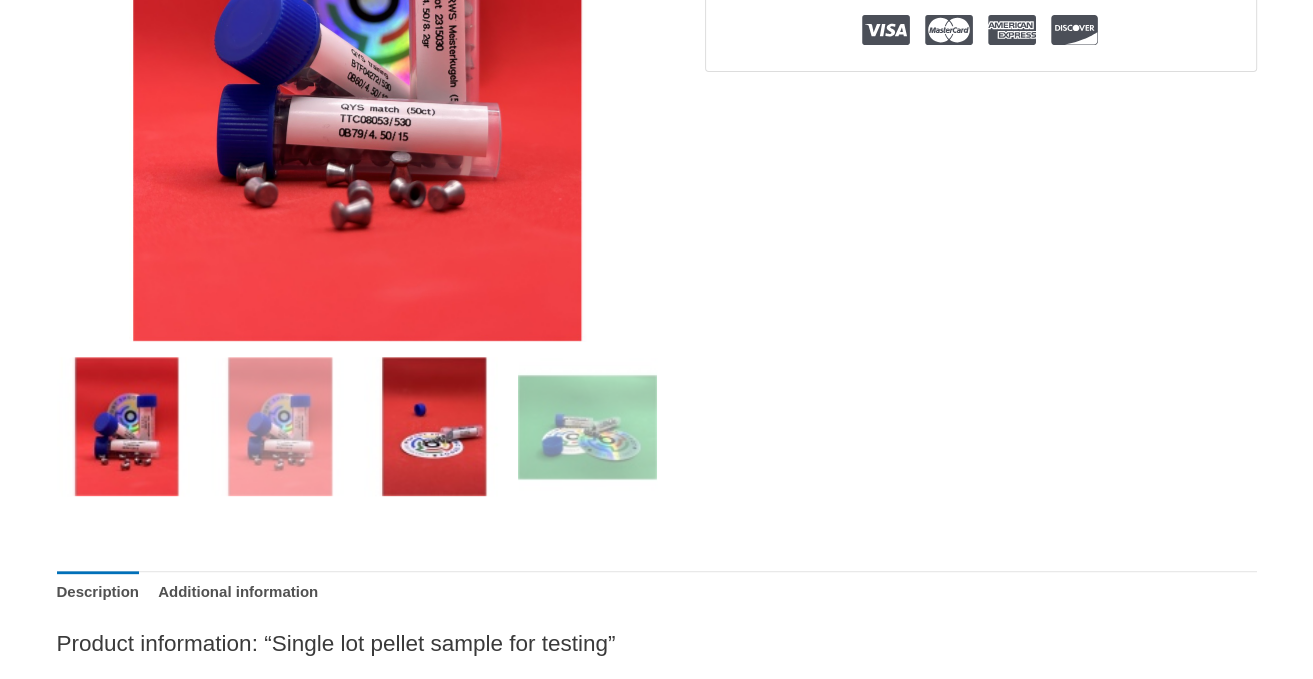 click at bounding box center [433, 426] 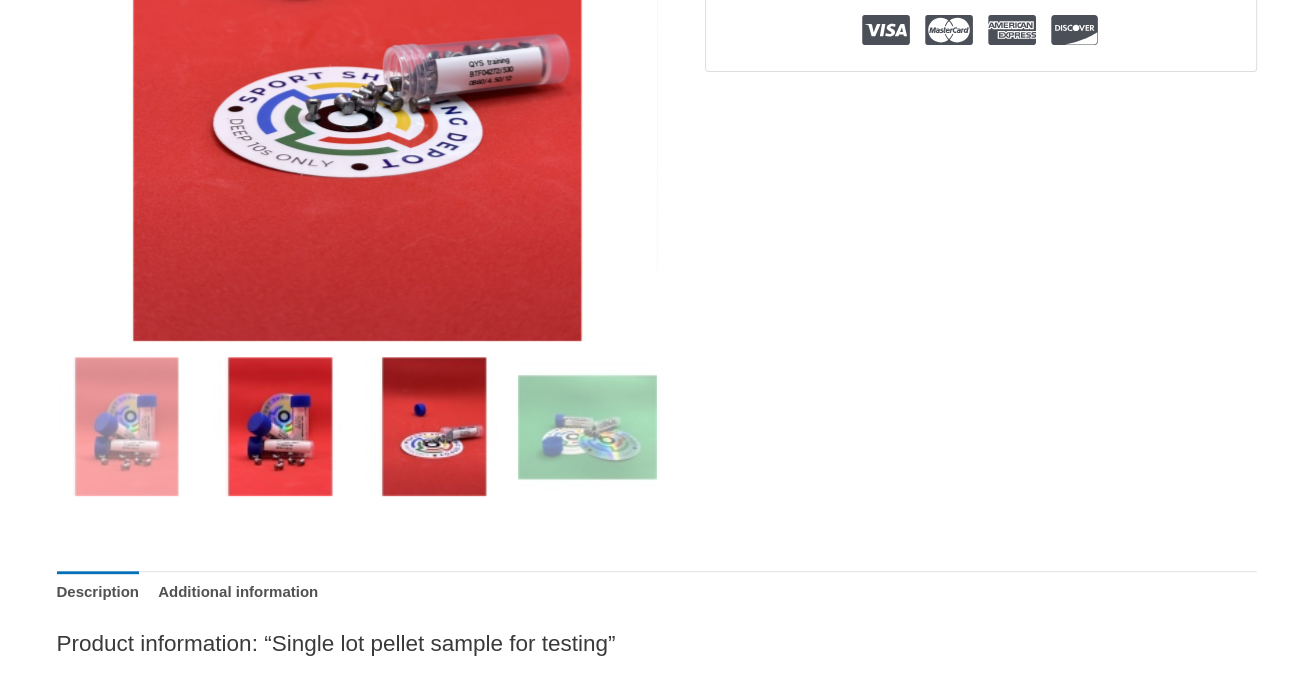 click at bounding box center [279, 426] 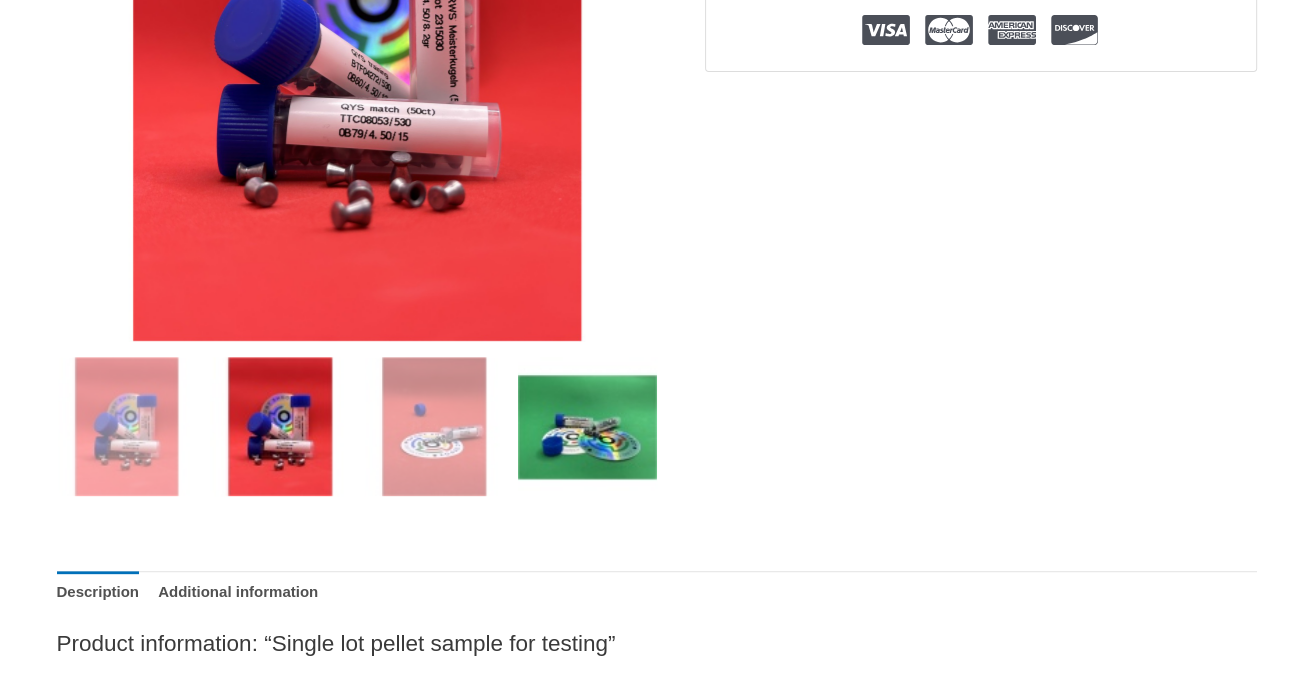 click at bounding box center (587, 426) 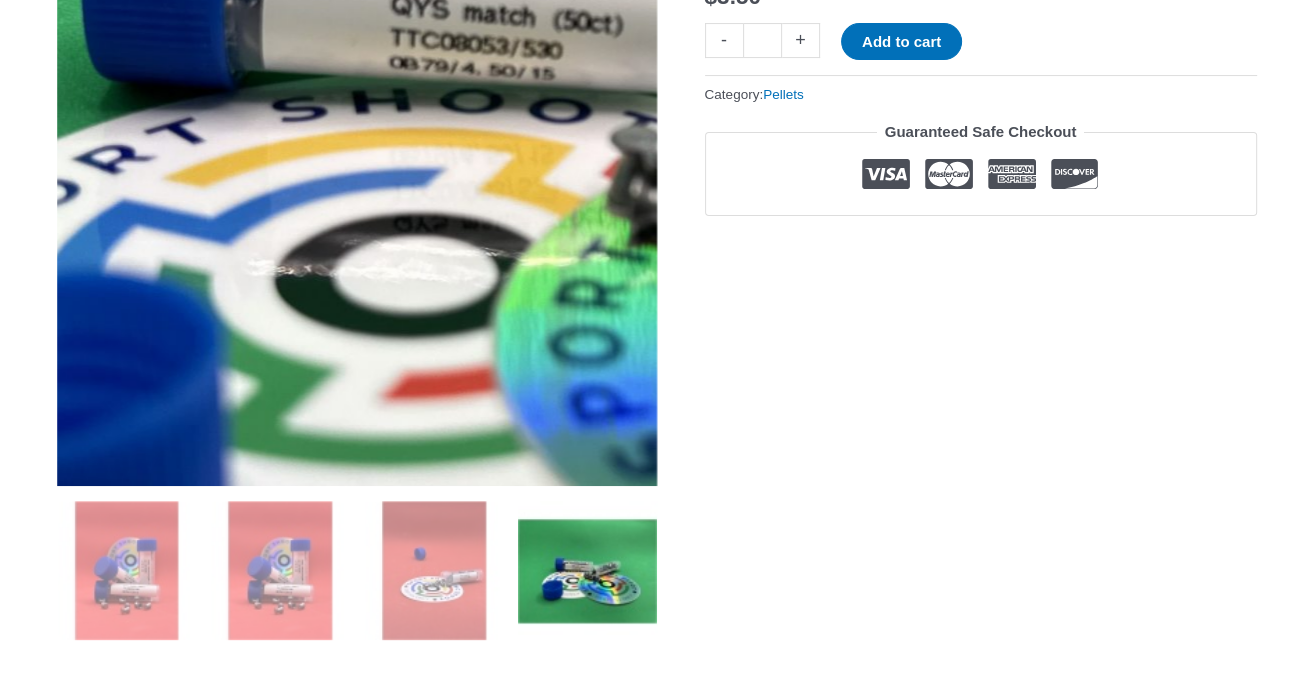 scroll, scrollTop: 422, scrollLeft: 0, axis: vertical 